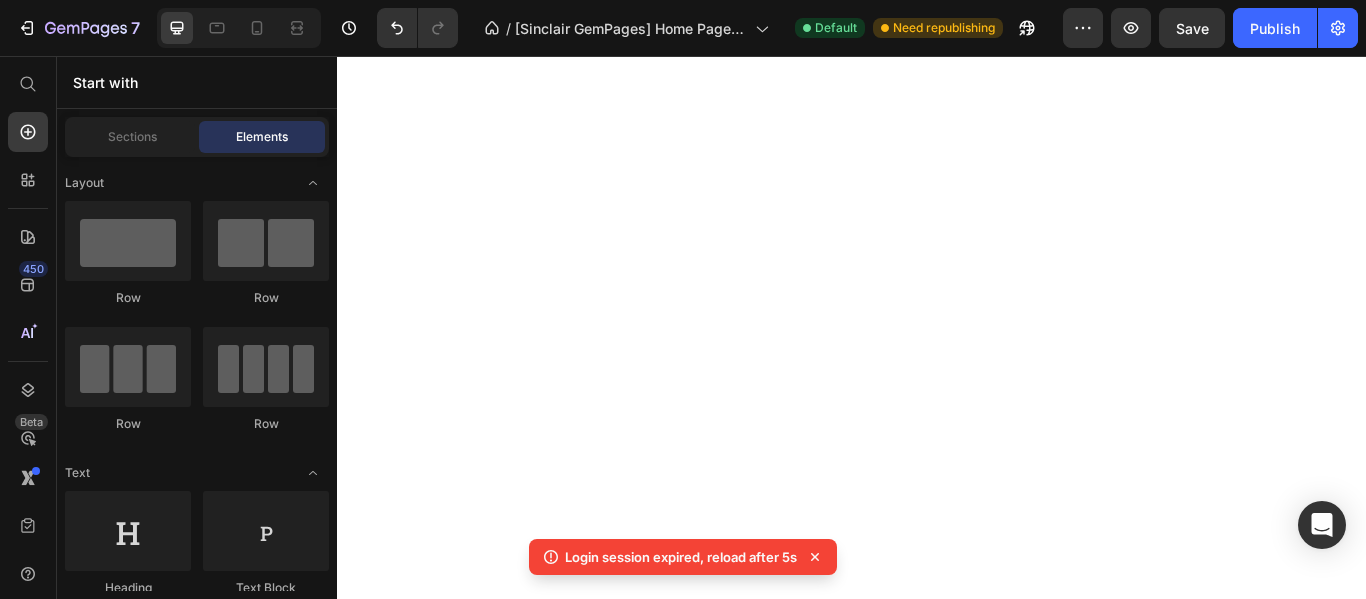 scroll, scrollTop: 0, scrollLeft: 0, axis: both 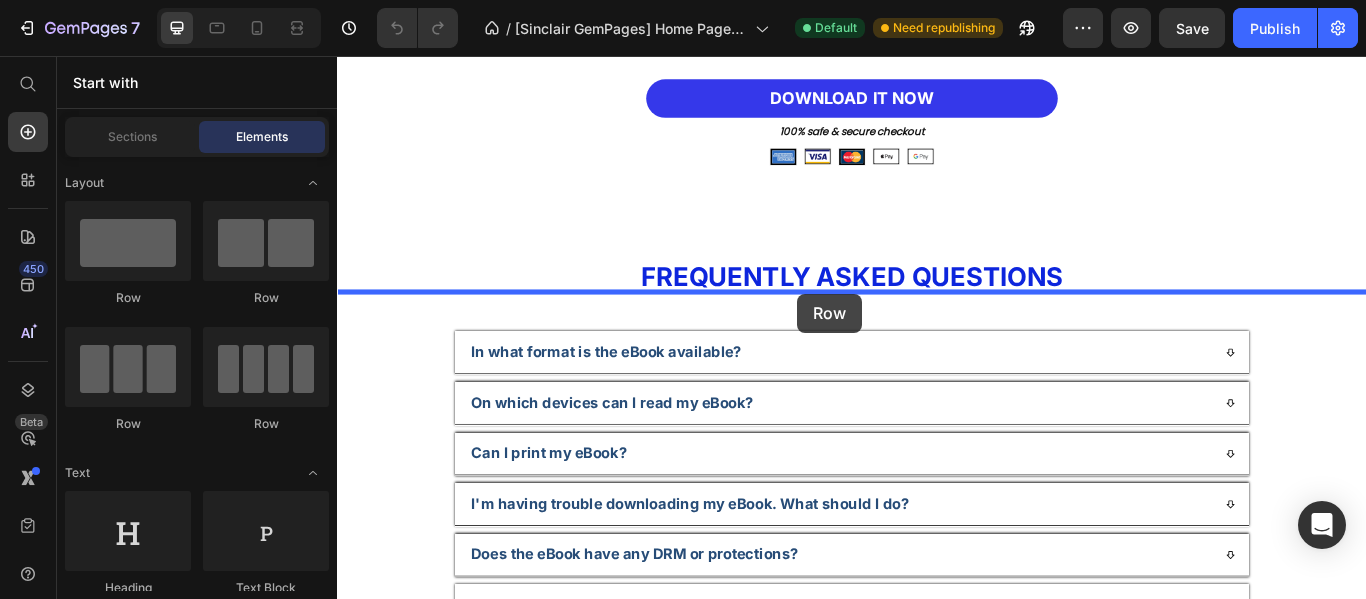 drag, startPoint x: 527, startPoint y: 359, endPoint x: 873, endPoint y: 333, distance: 346.9755 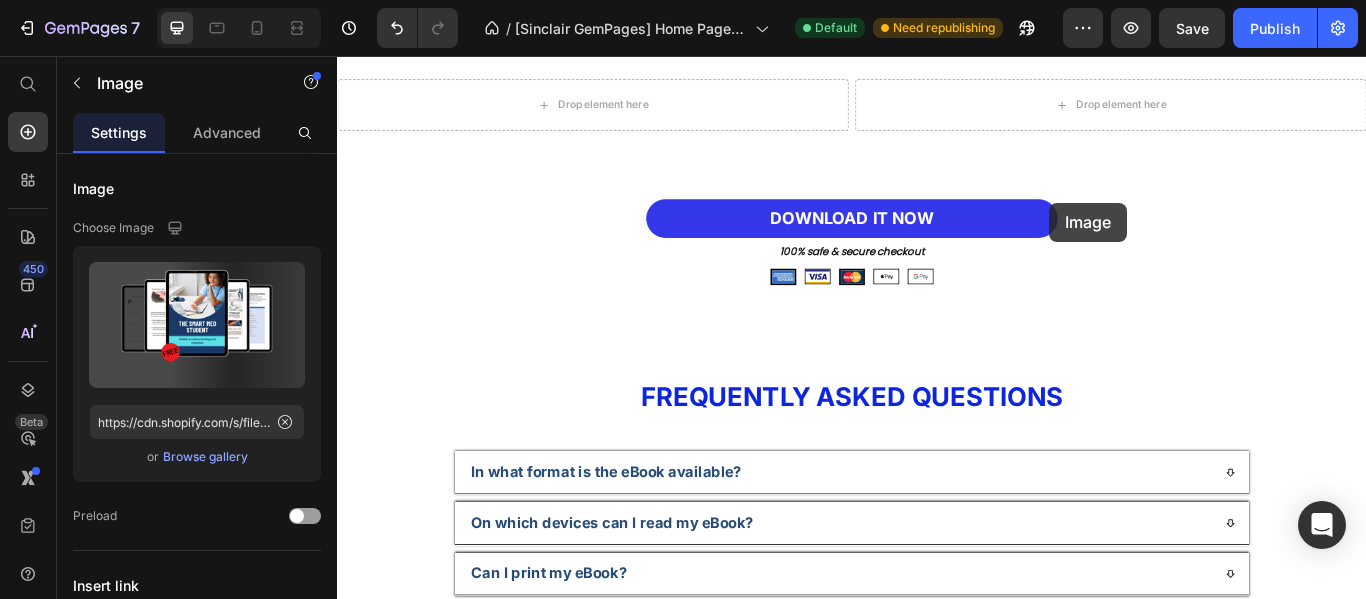 scroll, scrollTop: 6139, scrollLeft: 0, axis: vertical 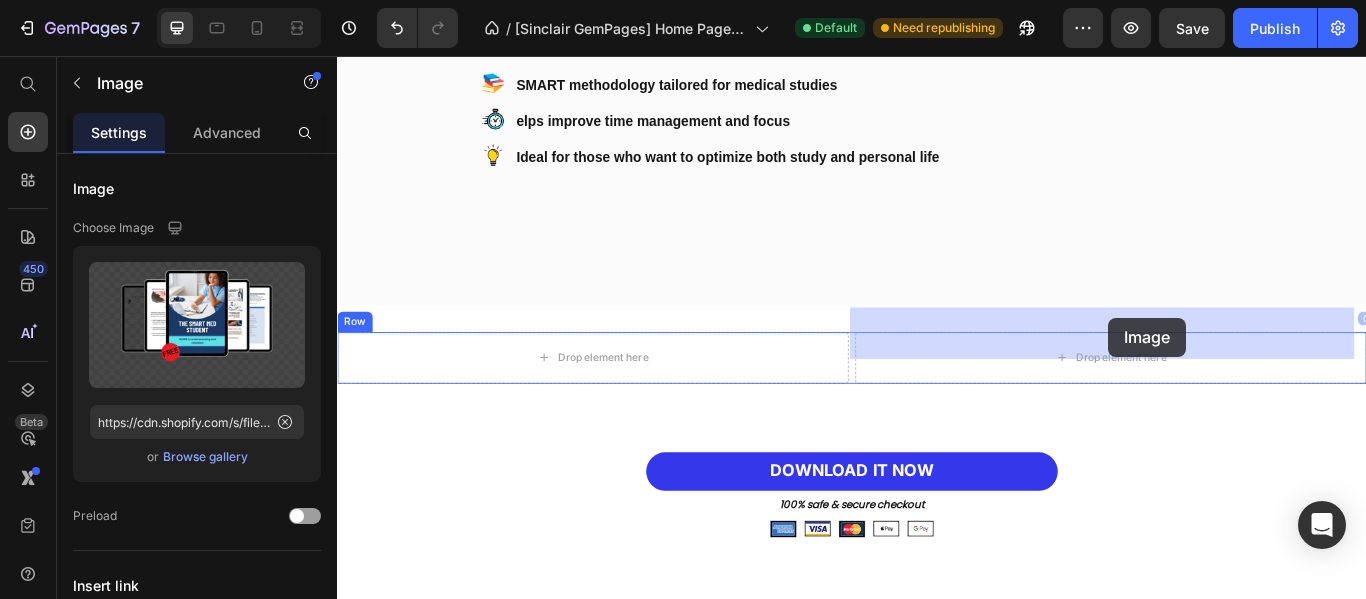drag, startPoint x: 1107, startPoint y: 90, endPoint x: 1236, endPoint y: 361, distance: 300.13663 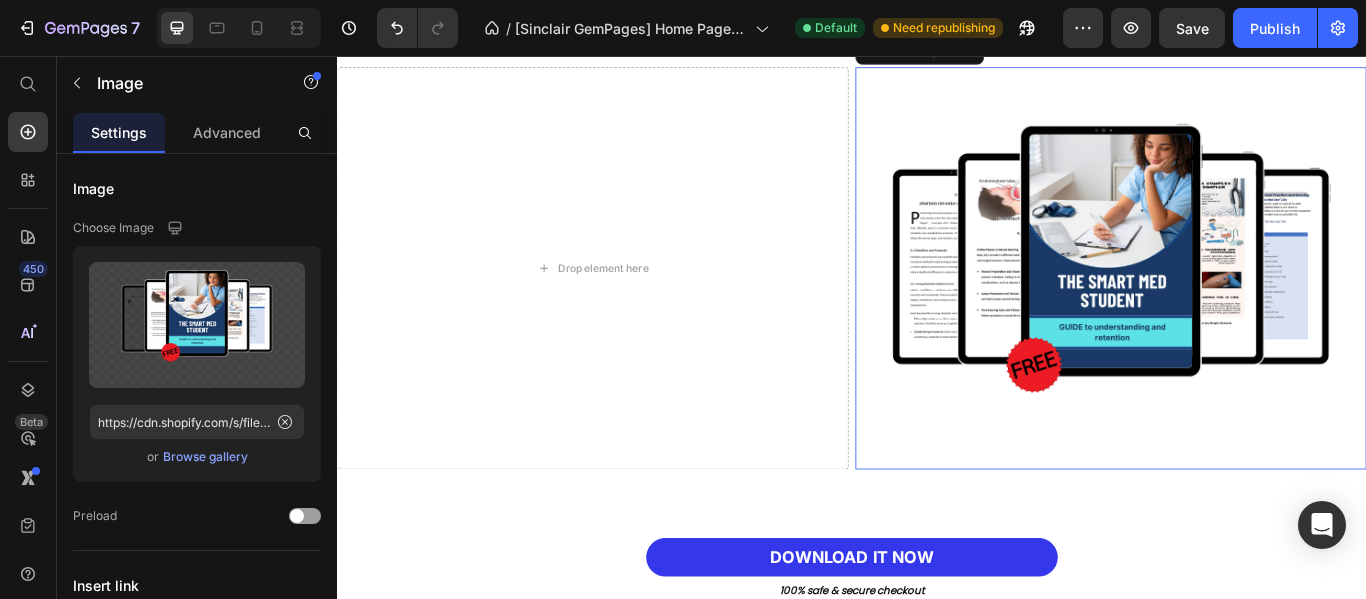 scroll, scrollTop: 5985, scrollLeft: 0, axis: vertical 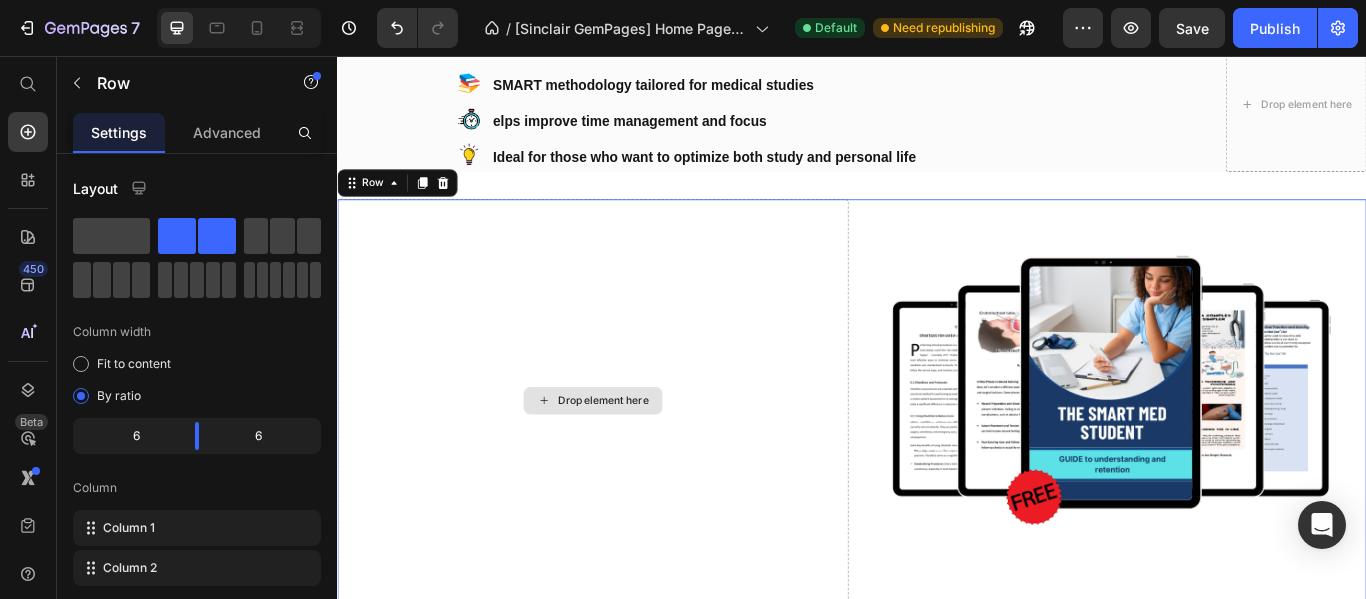 click on "Drop element here" at bounding box center (635, 457) 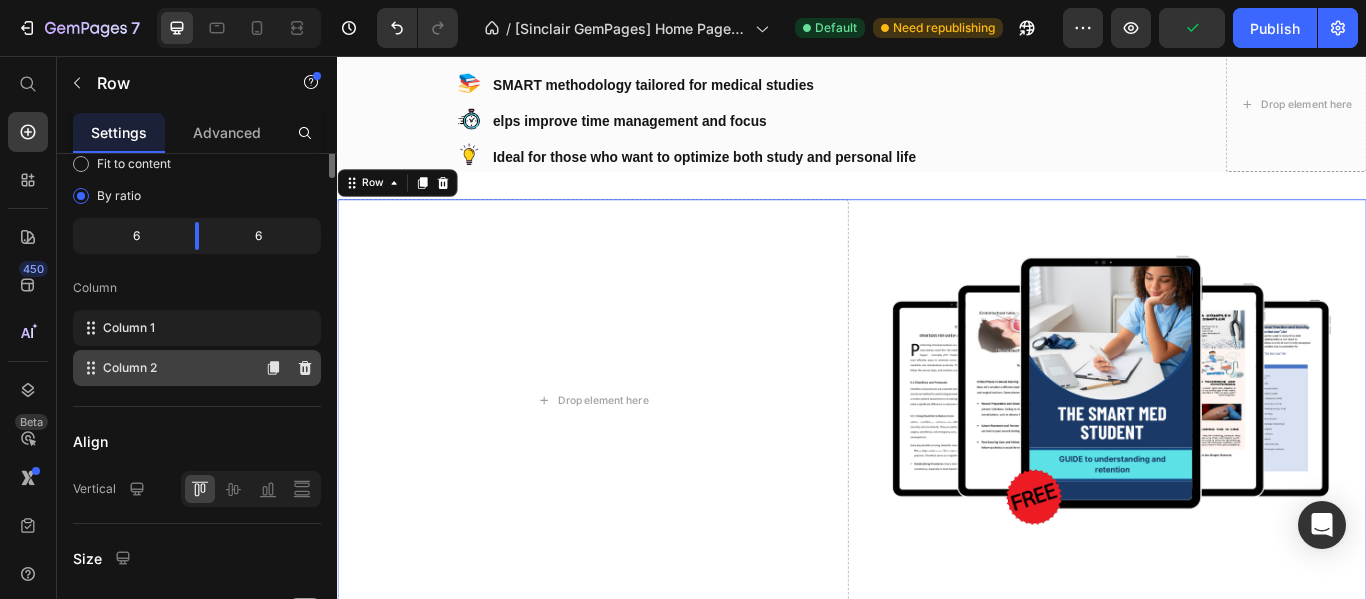 scroll, scrollTop: 0, scrollLeft: 0, axis: both 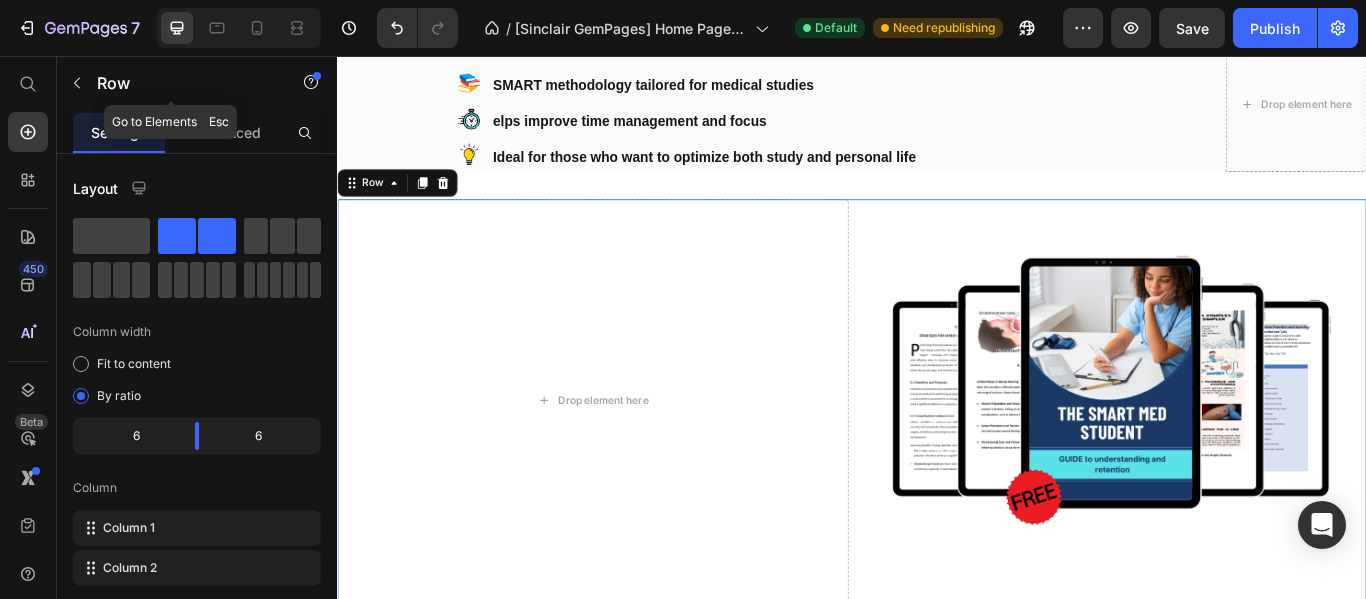 click 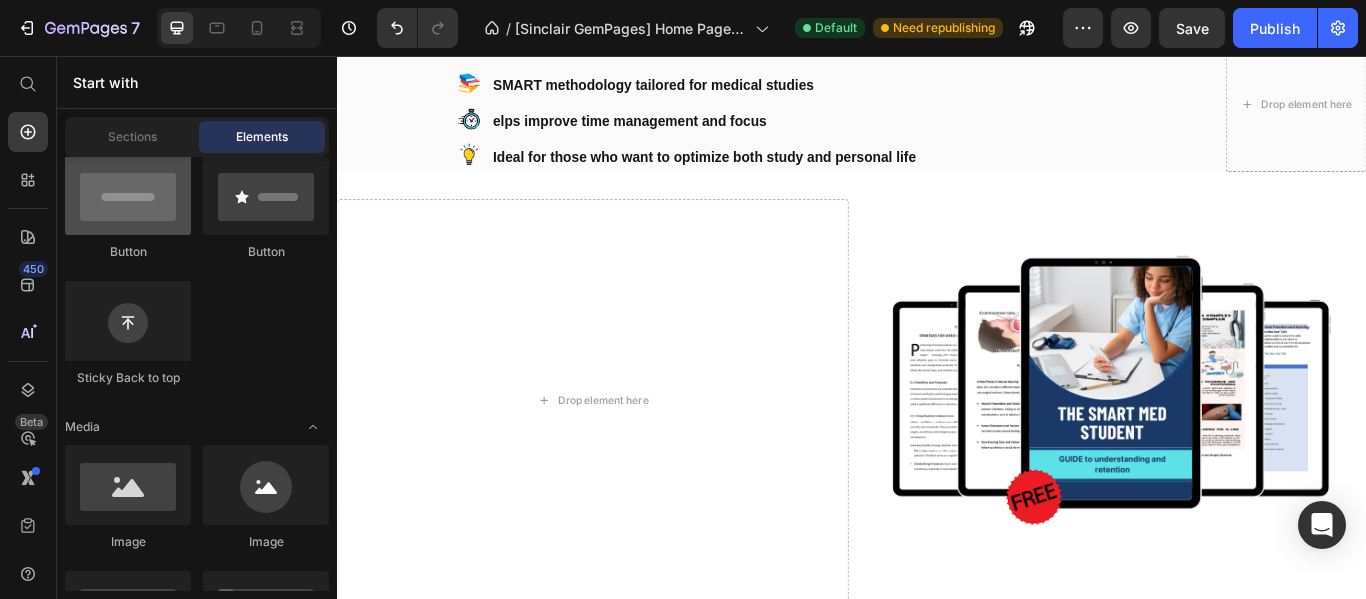scroll, scrollTop: 600, scrollLeft: 0, axis: vertical 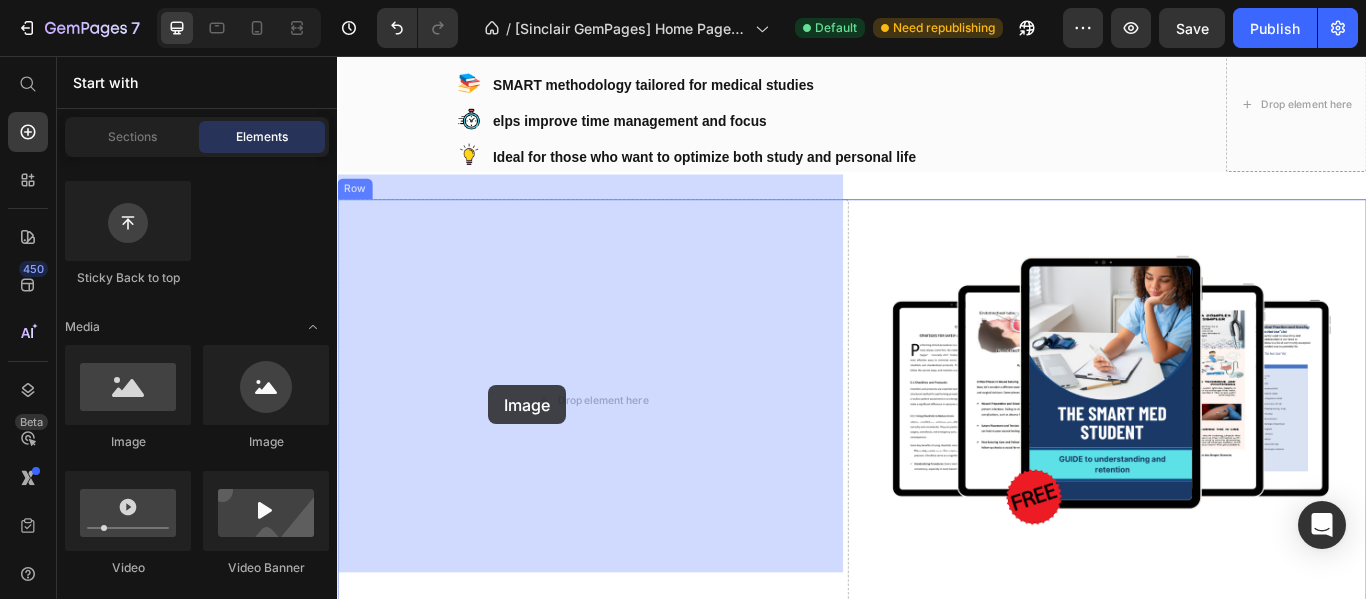 drag, startPoint x: 502, startPoint y: 473, endPoint x: 514, endPoint y: 440, distance: 35.1141 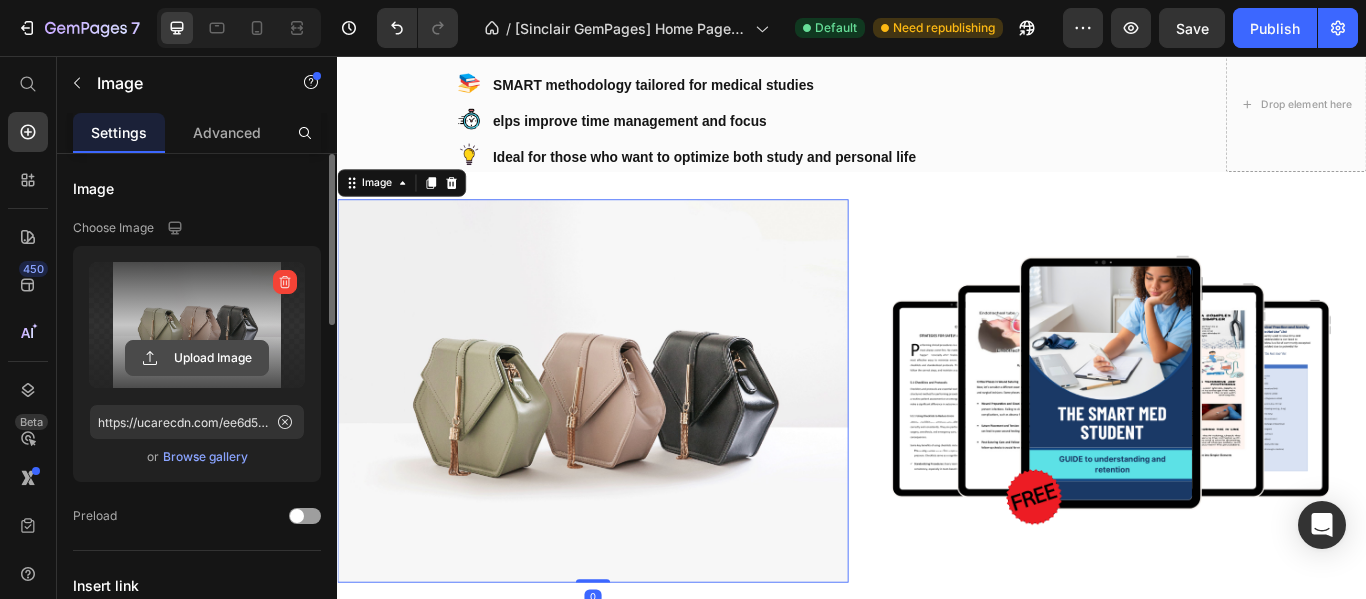 click 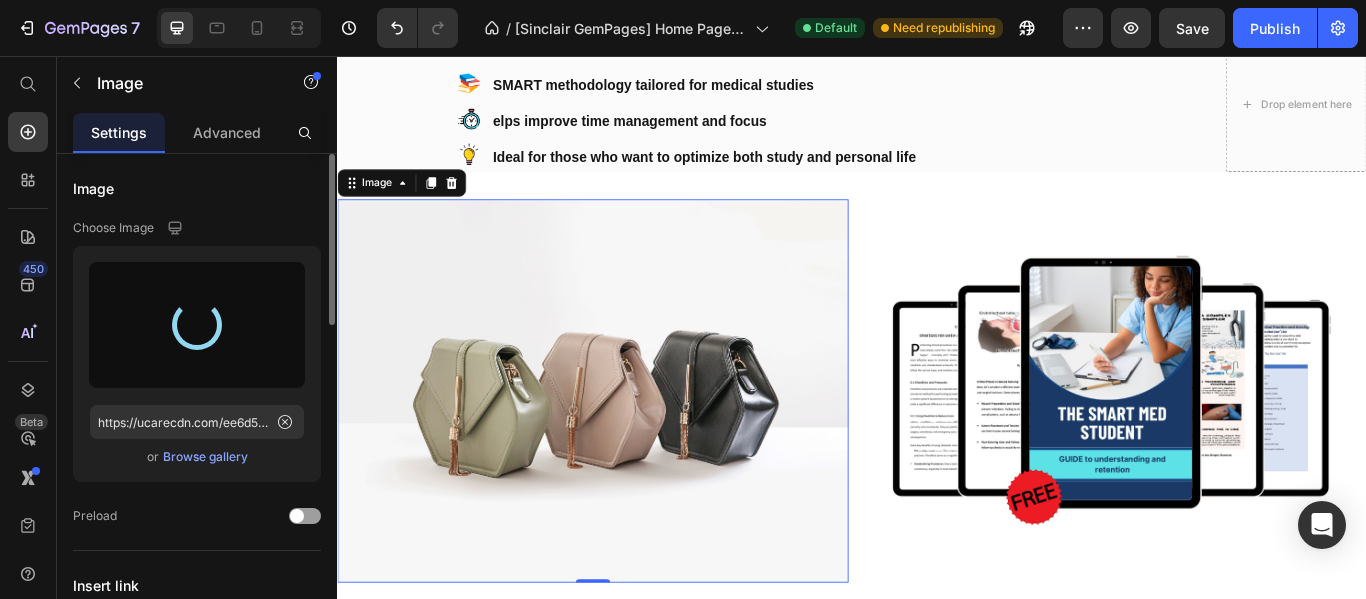 type on "https://cdn.shopify.com/s/files/1/0883/1729/6975/files/gempages_542370716524217348-7978bbd4-e96f-4b7c-9bb9-0fc2c11845ad.png" 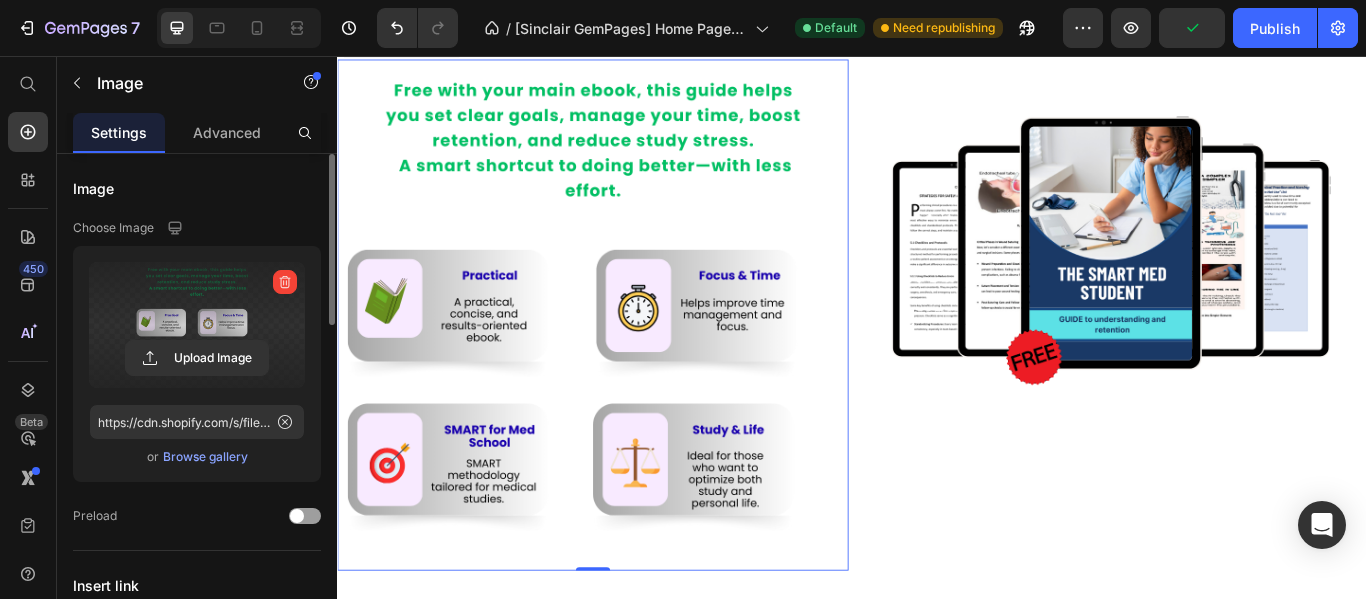 scroll, scrollTop: 6185, scrollLeft: 0, axis: vertical 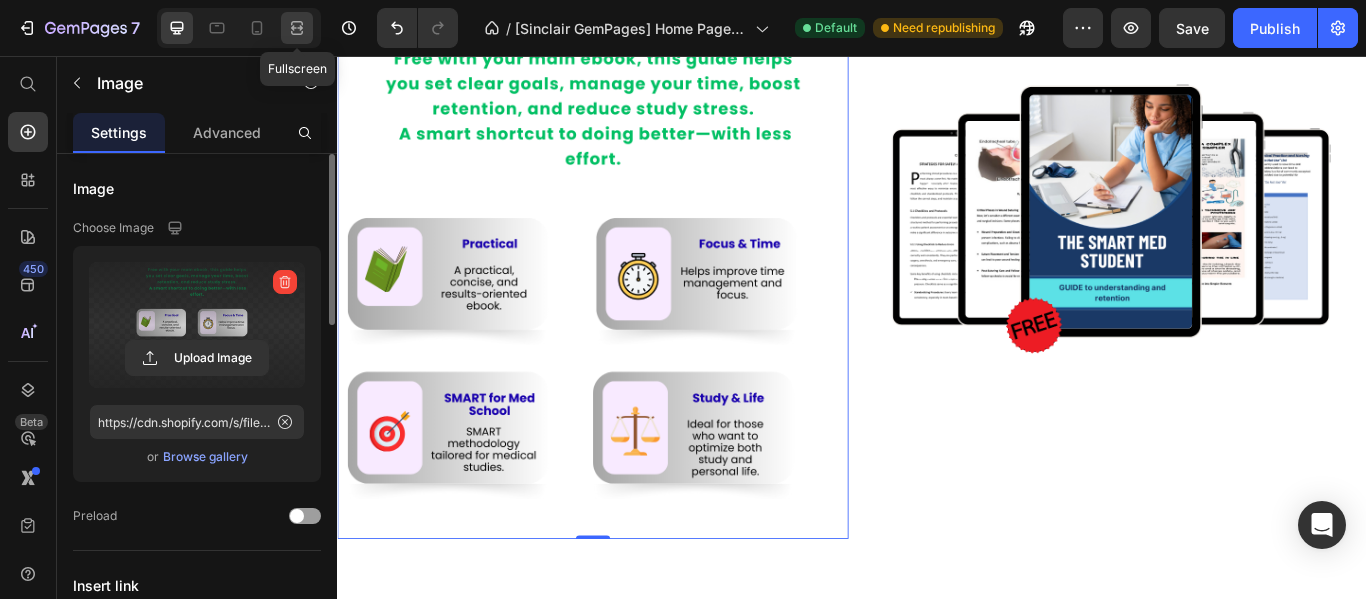 click 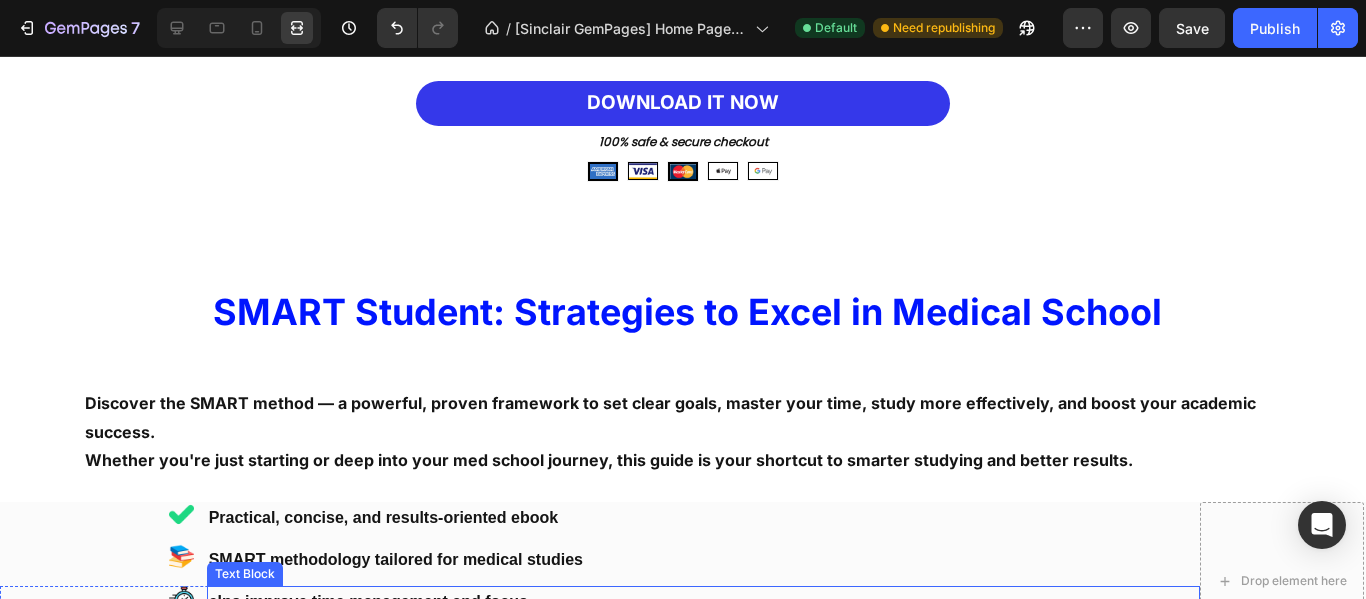 scroll, scrollTop: 5485, scrollLeft: 0, axis: vertical 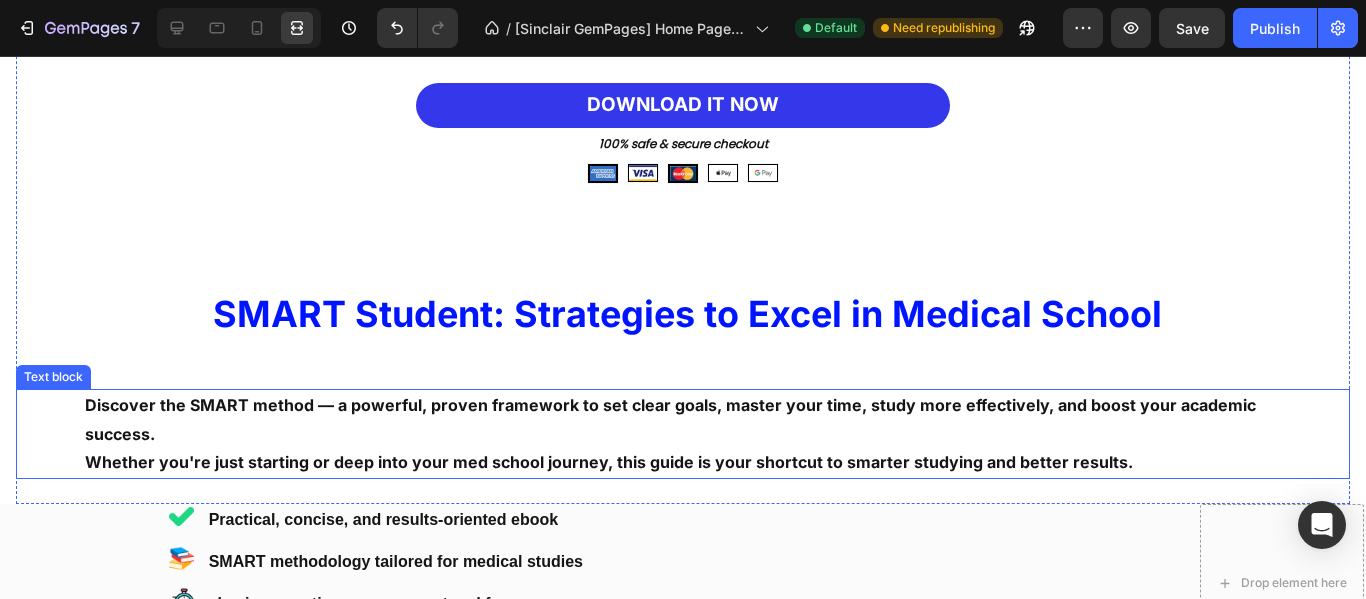 click on "Discover the SMART method — a powerful, proven framework to set clear goals, master your time, study more effectively, and boost your academic success. Whether you're just starting or deep into your med school journey, this guide is your shortcut to smarter studying and better results." at bounding box center [683, 434] 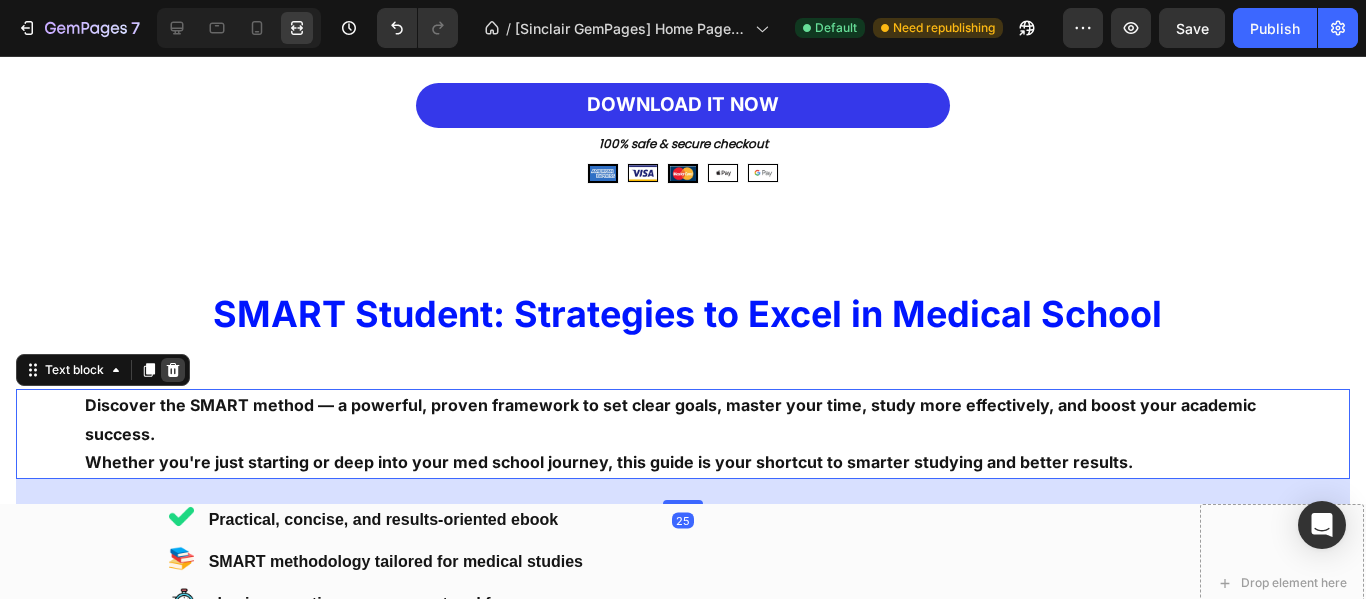 click 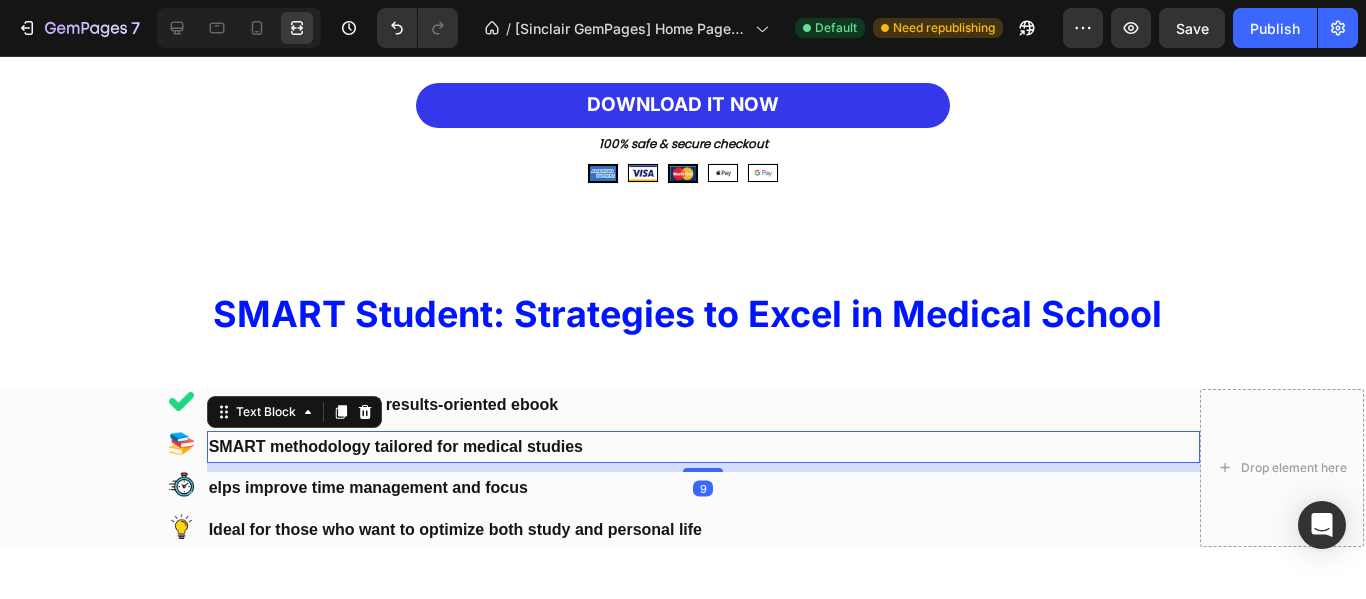 click on "SMART methodology tailored for medical studies" at bounding box center (703, 447) 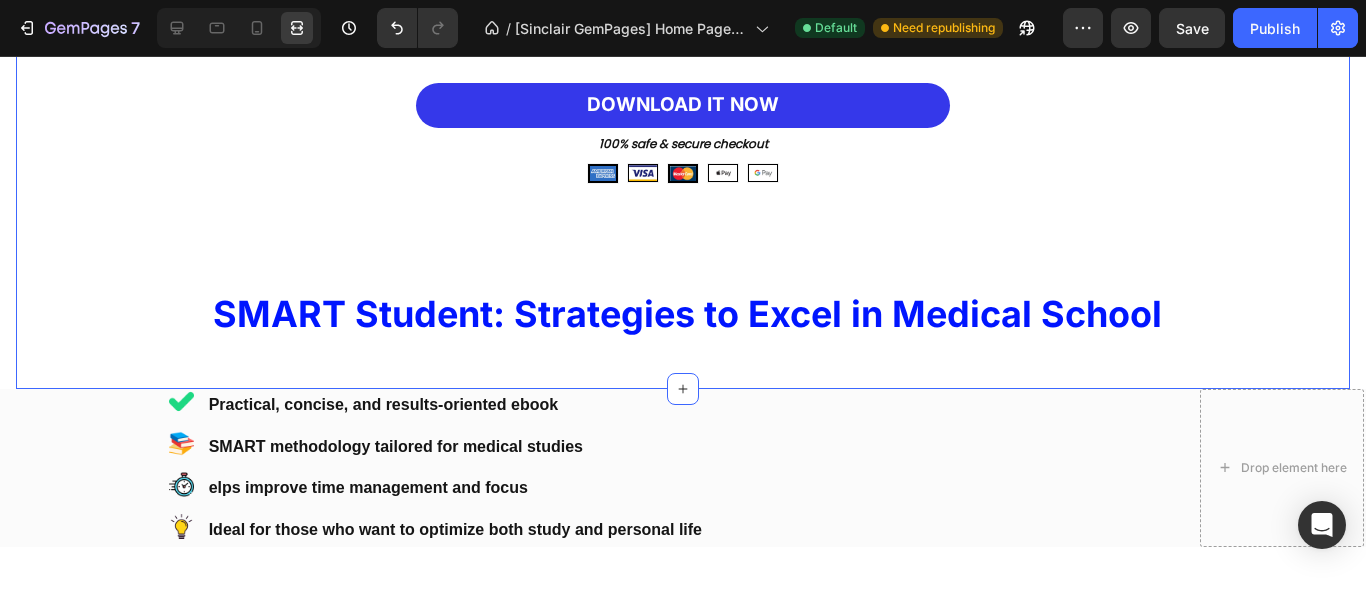 click on "FUNDAMENTALS OF CLINICAL PRACTICE AND NURSING CARE
PATIENT SAFETY AND INFECTION CONTROL
FLUID BALANCE, ELECTROLYTES, AND IV THERAPY
BLOOD TRANSFUSIONS AND BLOOD TYPES
PHARMACOLOGY AND DRUG ADMINISTRATION
PRIORITY QUESTIONS AND CLINICAL SCENARIOS
ADDITIONAL RESOURCES Accordion Row download it now Button 100% safe & secure checkout Text Block Image Image Image Image Image Row Image Clear and Well-Structured Content Text Block Topics are  organized into practical sections , with easy-to-understand explanations, diagrams, and tables for  quick and effective learning . Text                Title Line Image Practical and Clinically-Oriented Approach Text Block Includes  clinical cases, priority questions, and real-life scenarios  to help you  apply knowledge directly to medical and nursing practice . Text                Title Line Image Perfect for Studying and Exams Text Block Features  . Text Title Line" at bounding box center [683, -653] 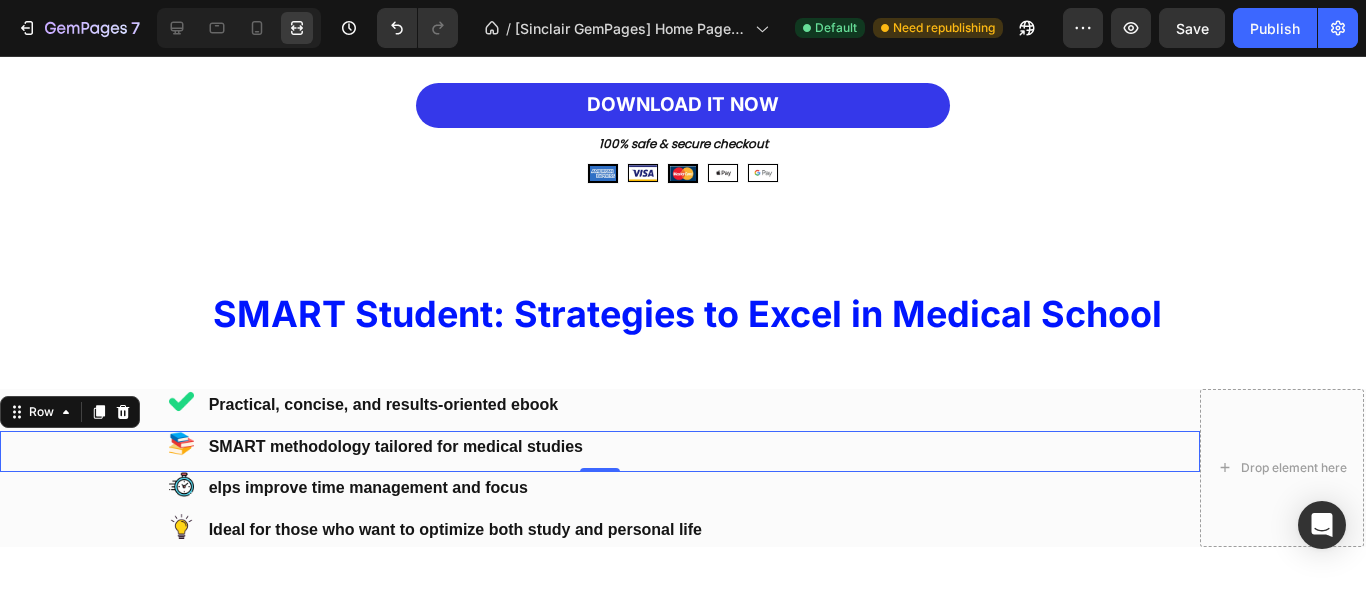 click on "Image" at bounding box center [99, 452] 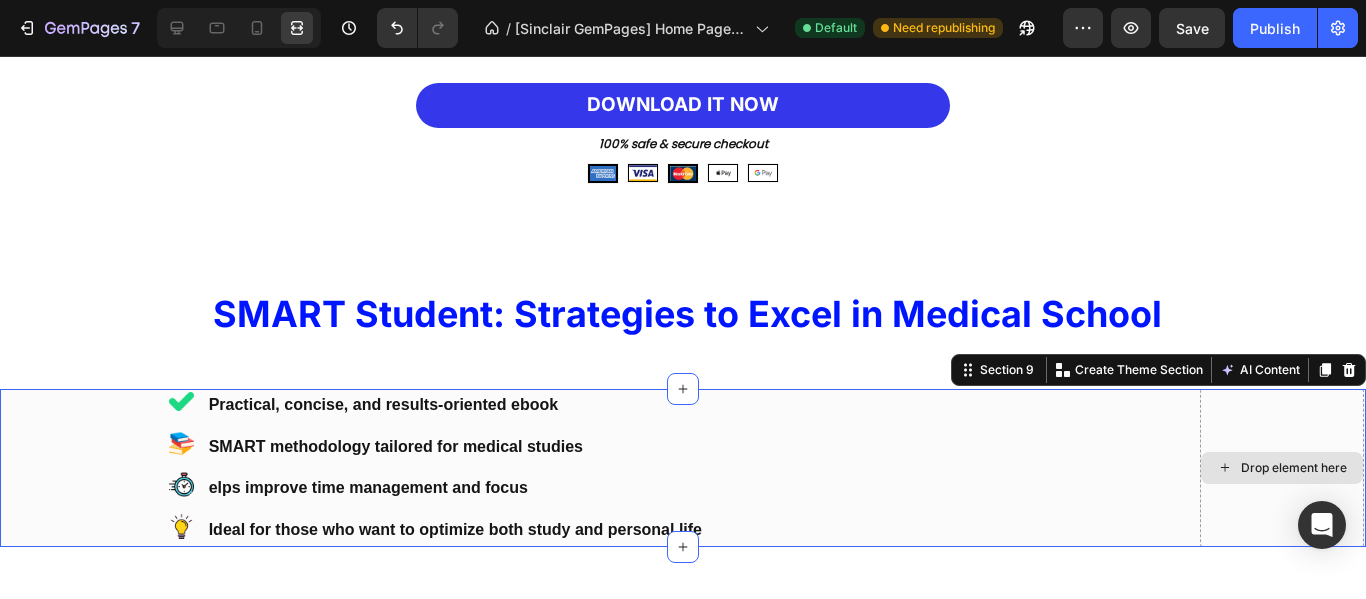 click on "Drop element here" at bounding box center (1282, 468) 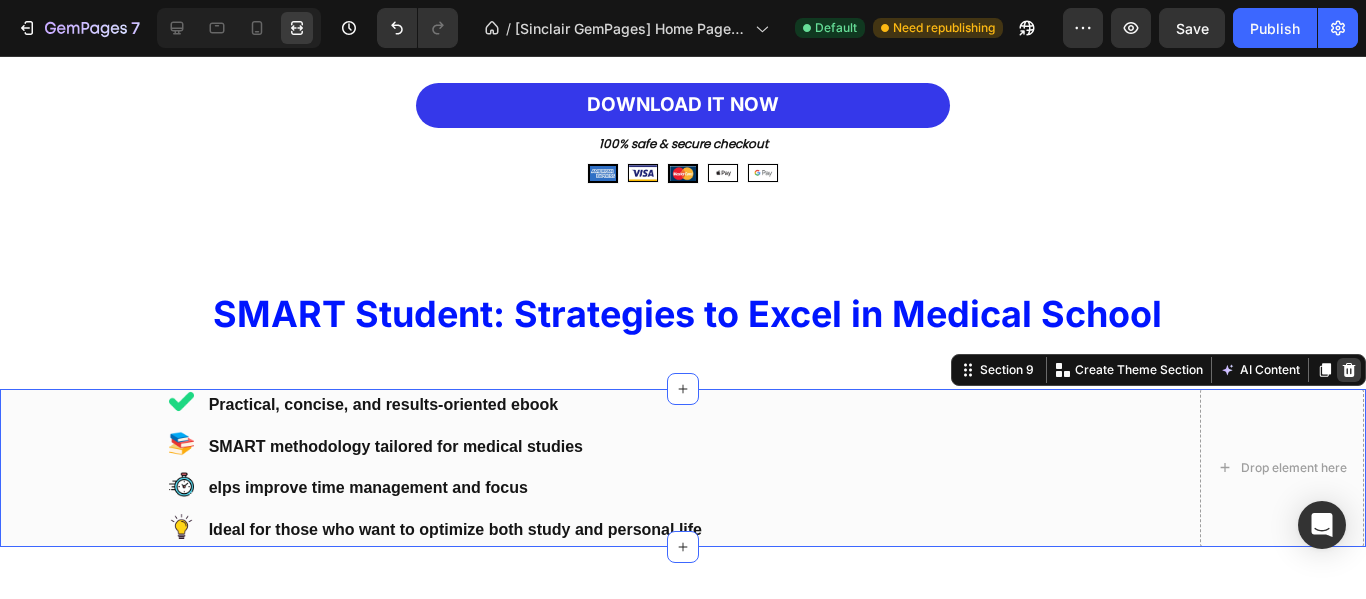 click at bounding box center [1349, 370] 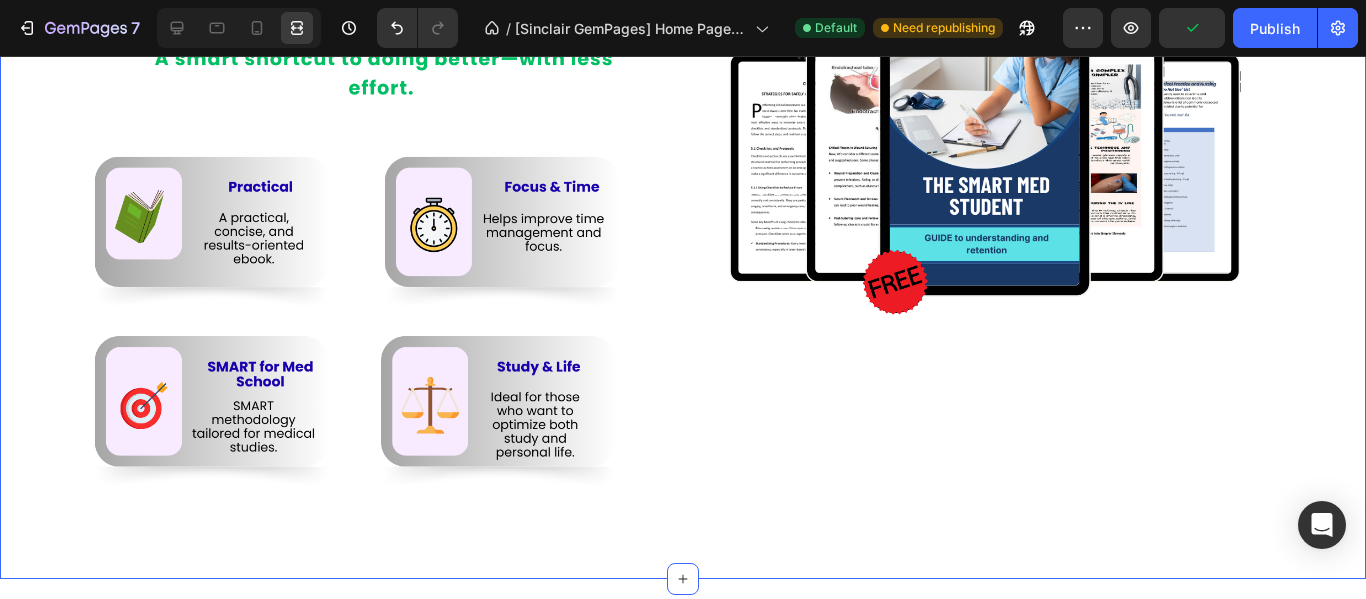 scroll, scrollTop: 5985, scrollLeft: 0, axis: vertical 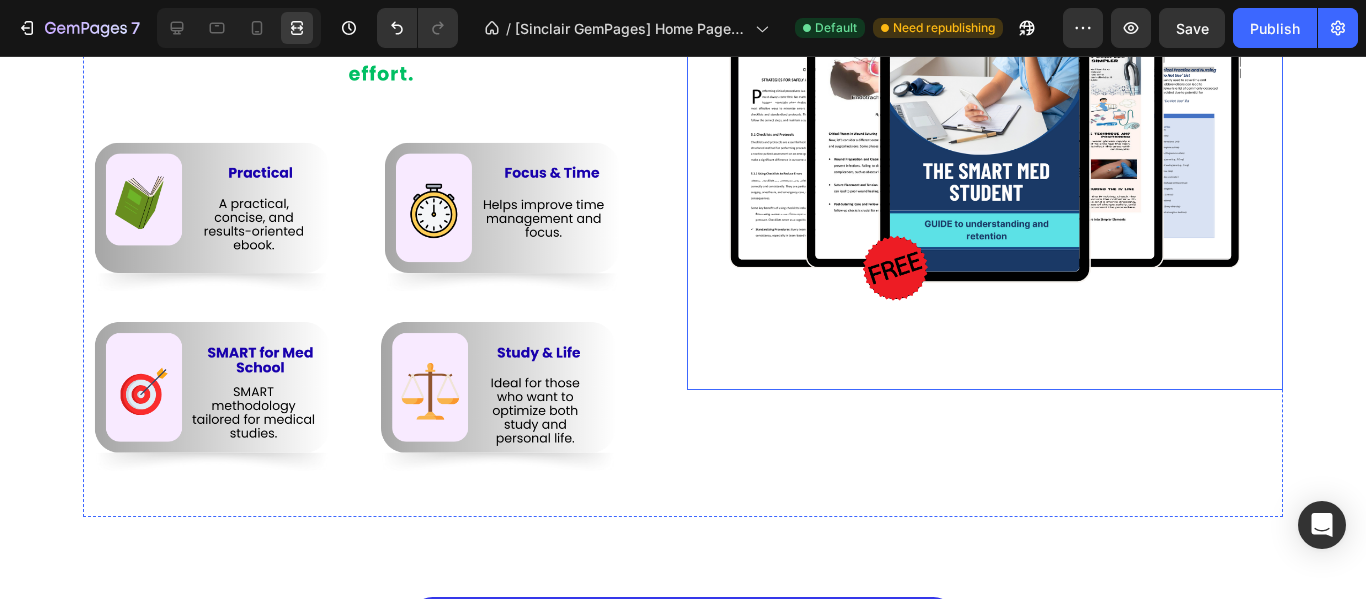 click at bounding box center [985, 155] 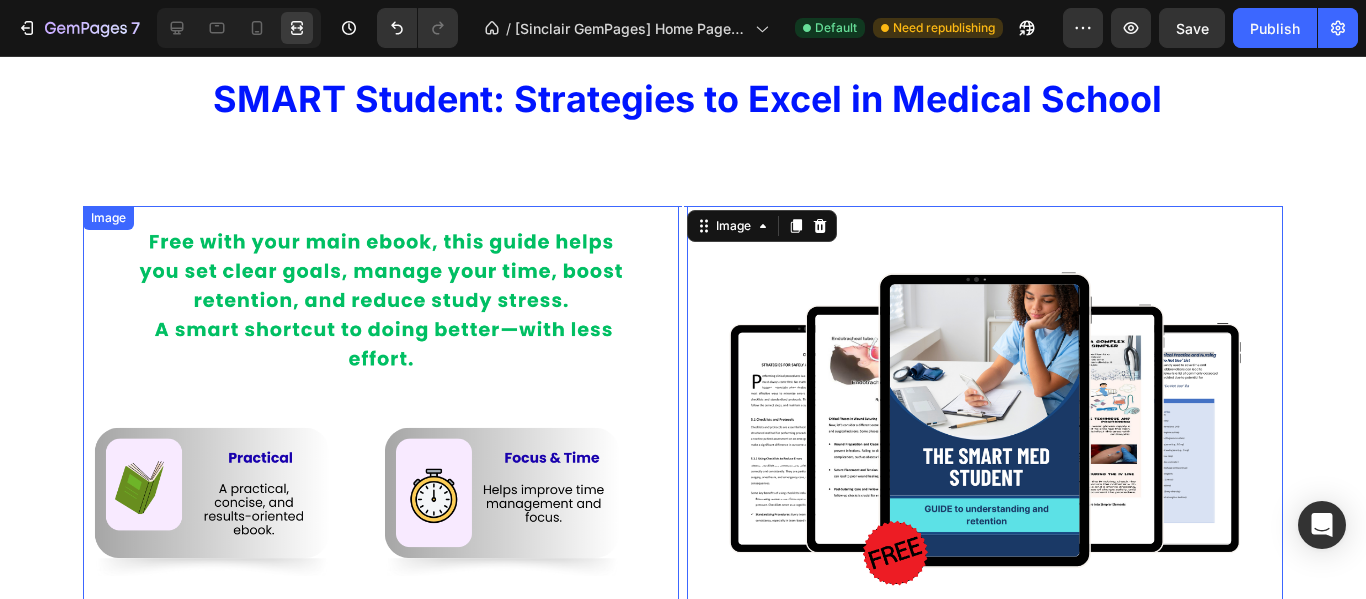 scroll, scrollTop: 5685, scrollLeft: 0, axis: vertical 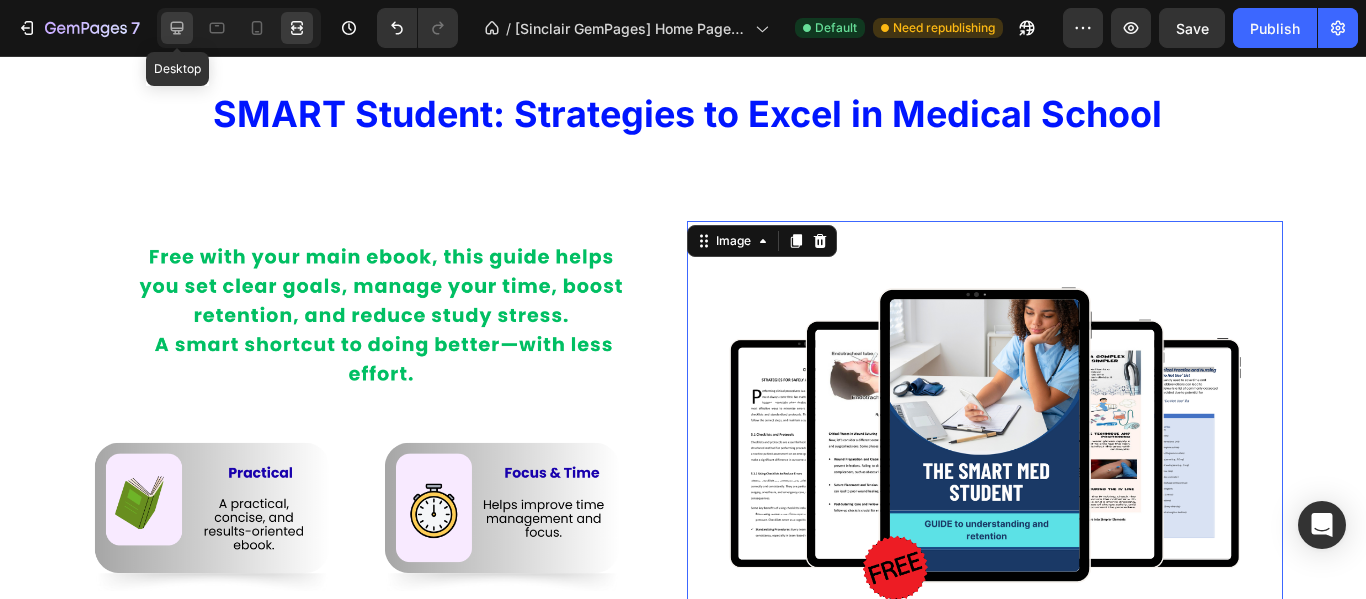 click 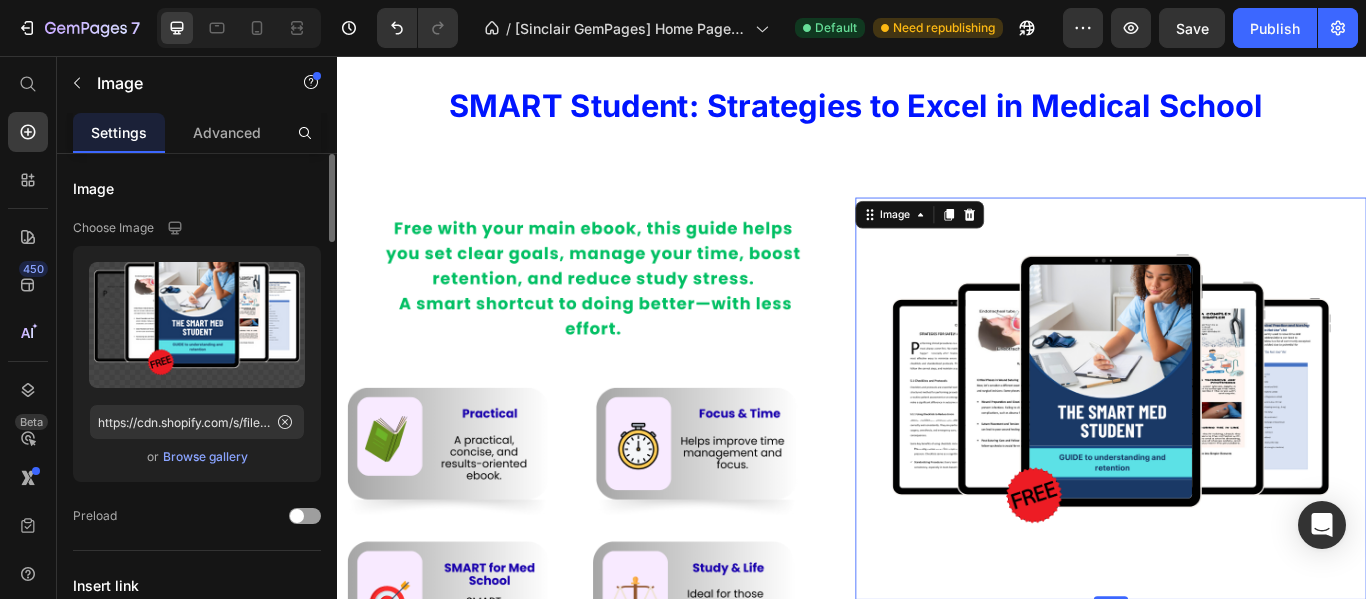 click at bounding box center [1239, 455] 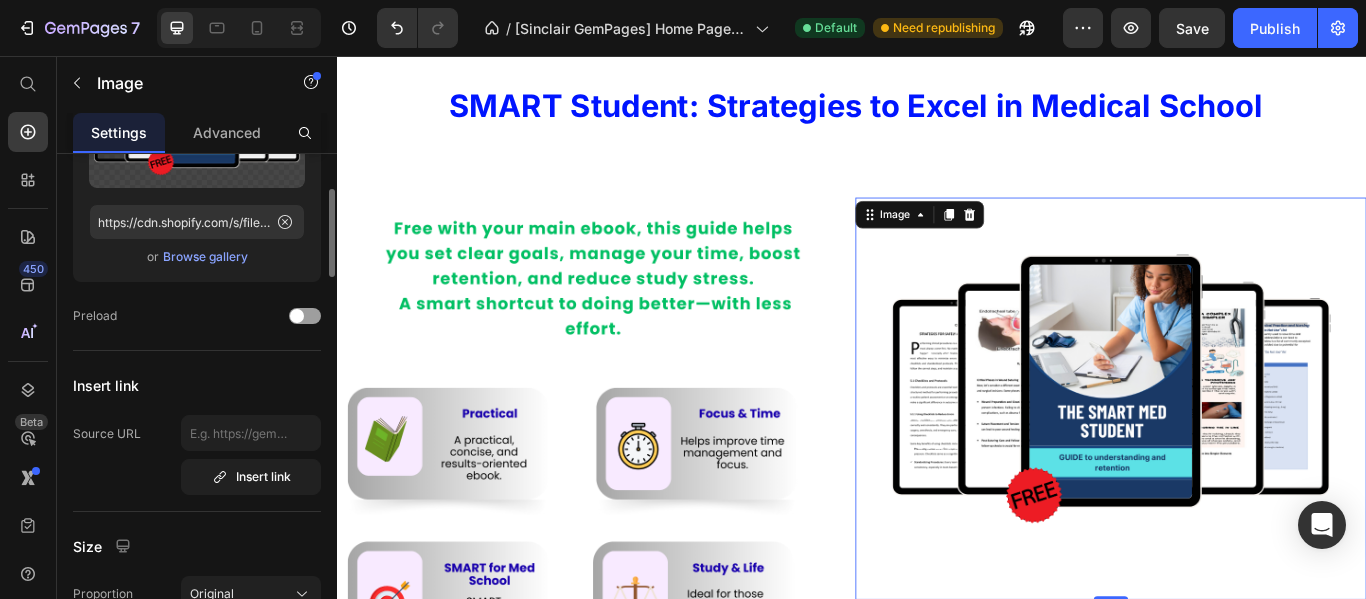 scroll, scrollTop: 400, scrollLeft: 0, axis: vertical 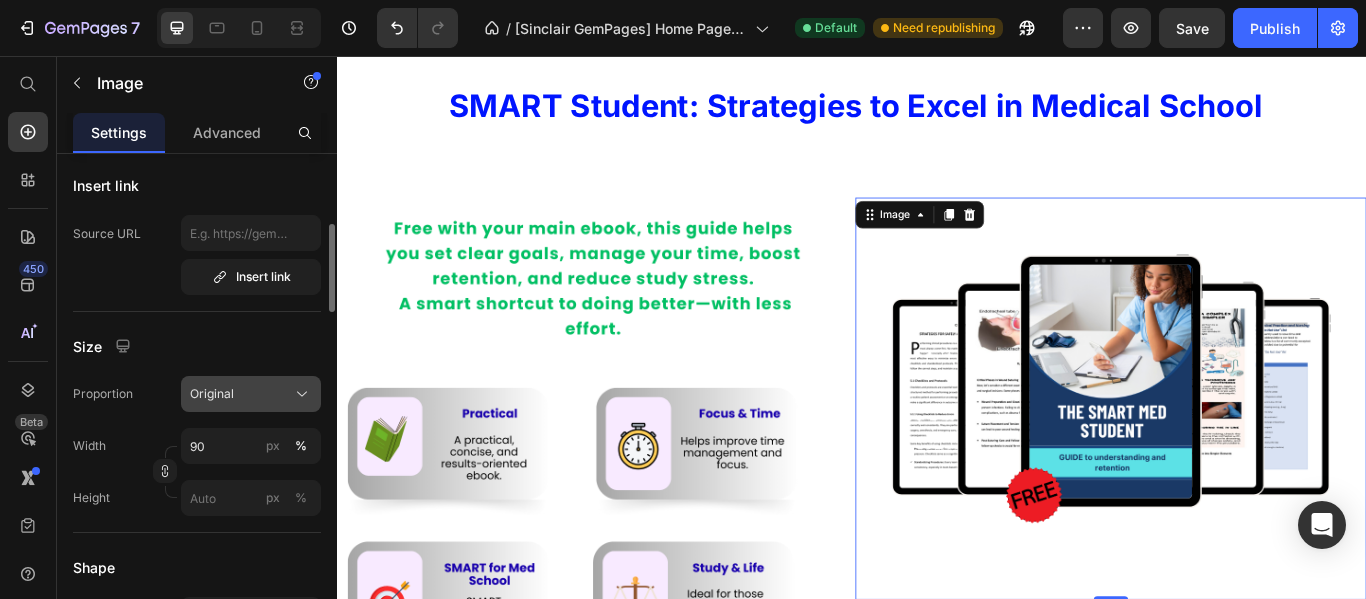 click on "Original" at bounding box center (251, 394) 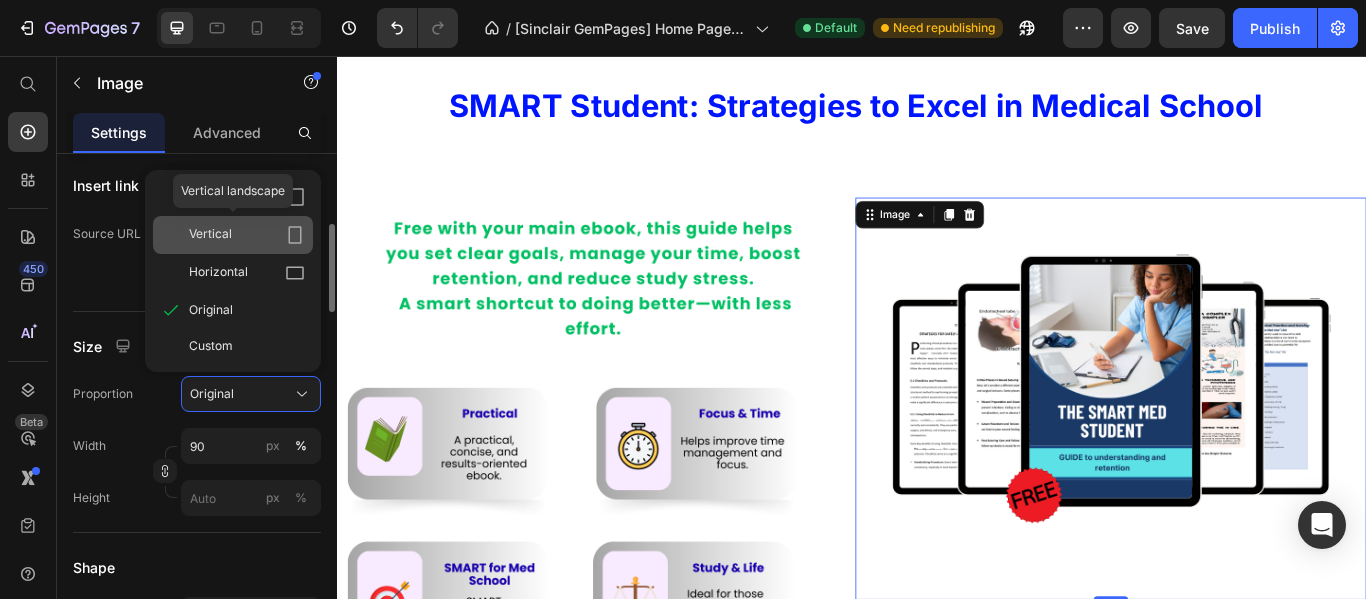 click on "Vertical" 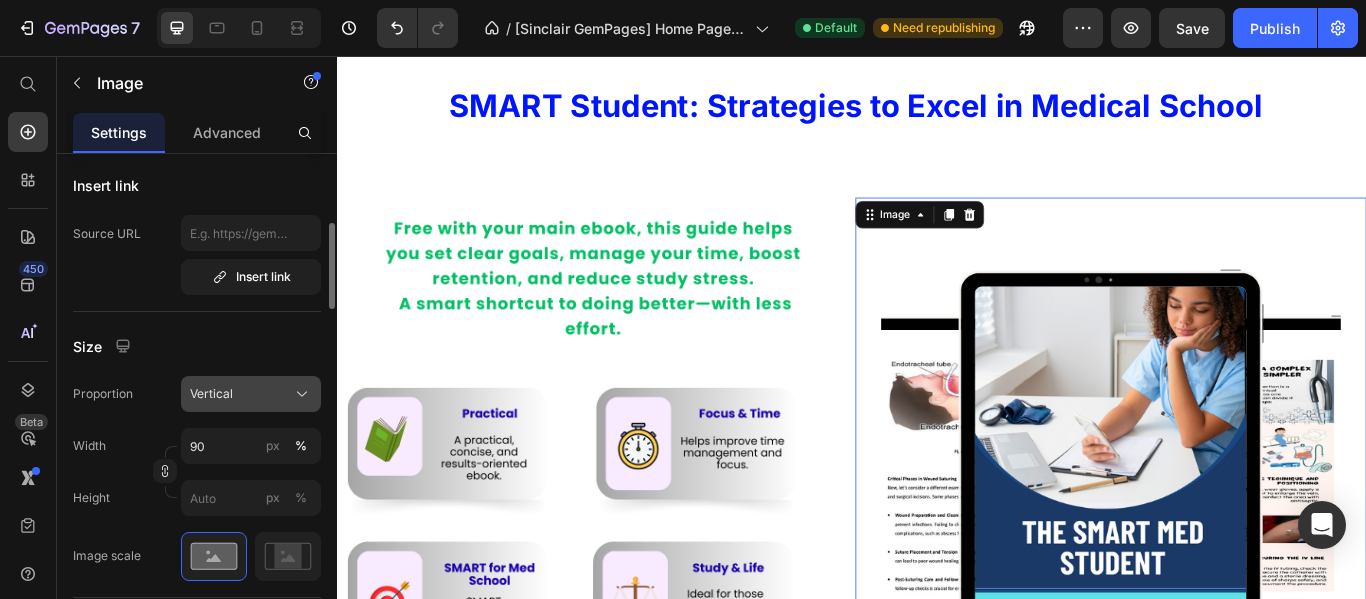 click on "Vertical" 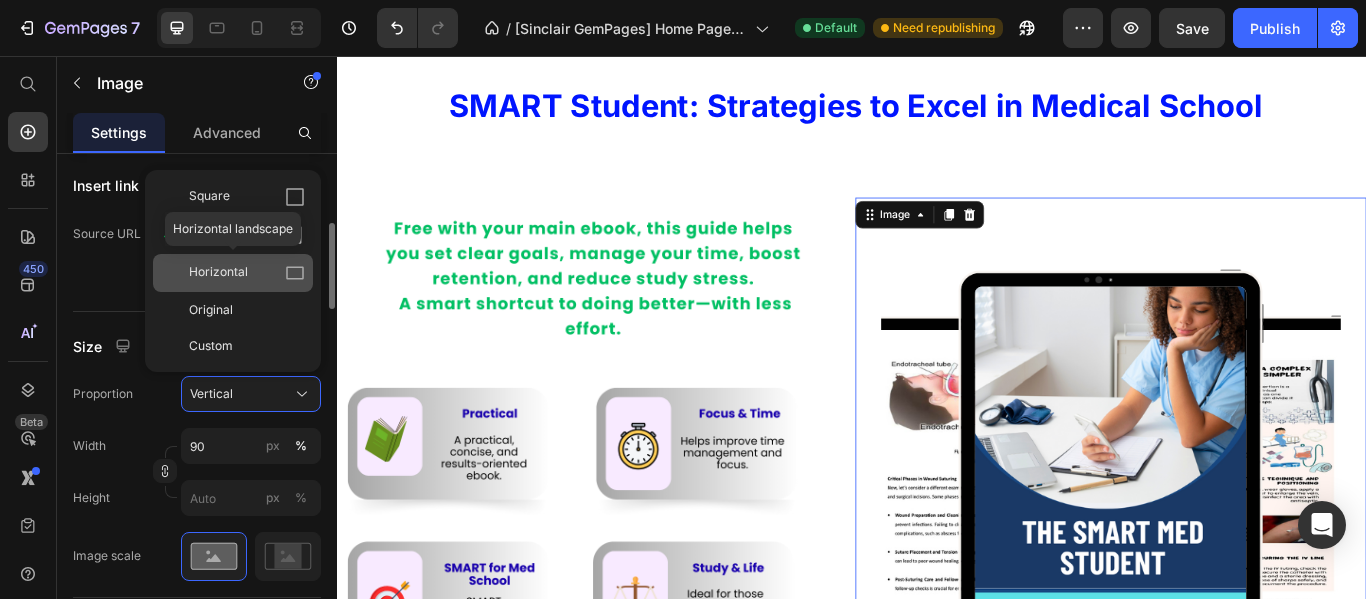 click on "Horizontal" at bounding box center [247, 273] 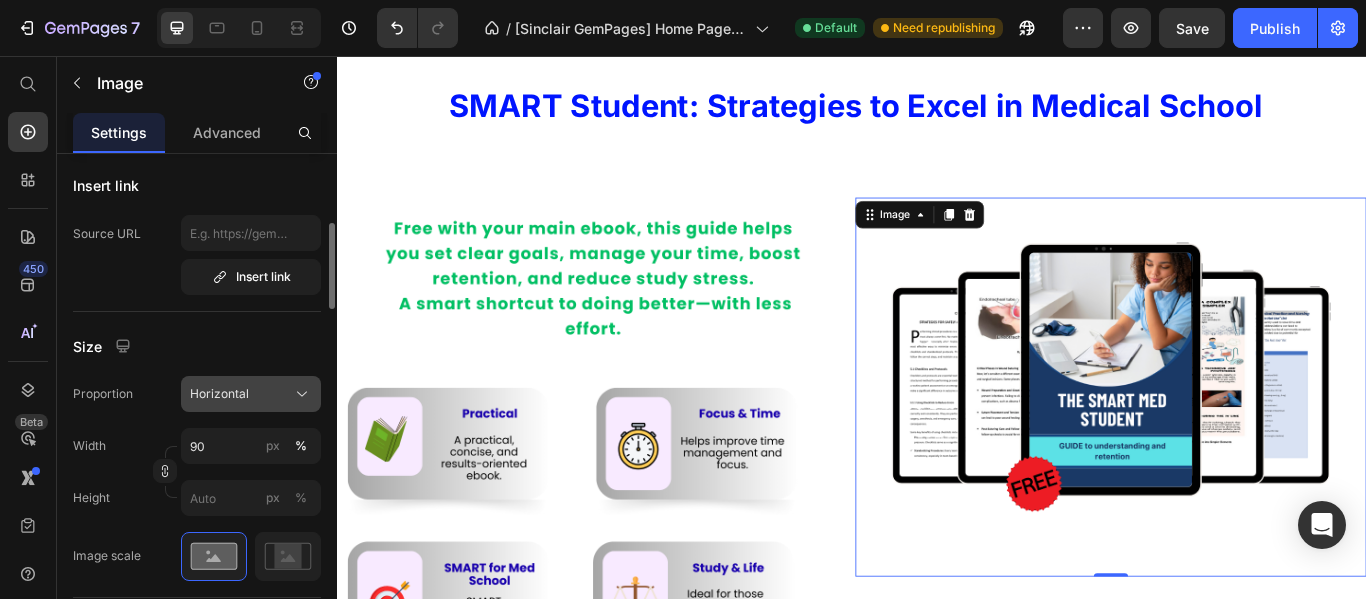 click on "Horizontal" 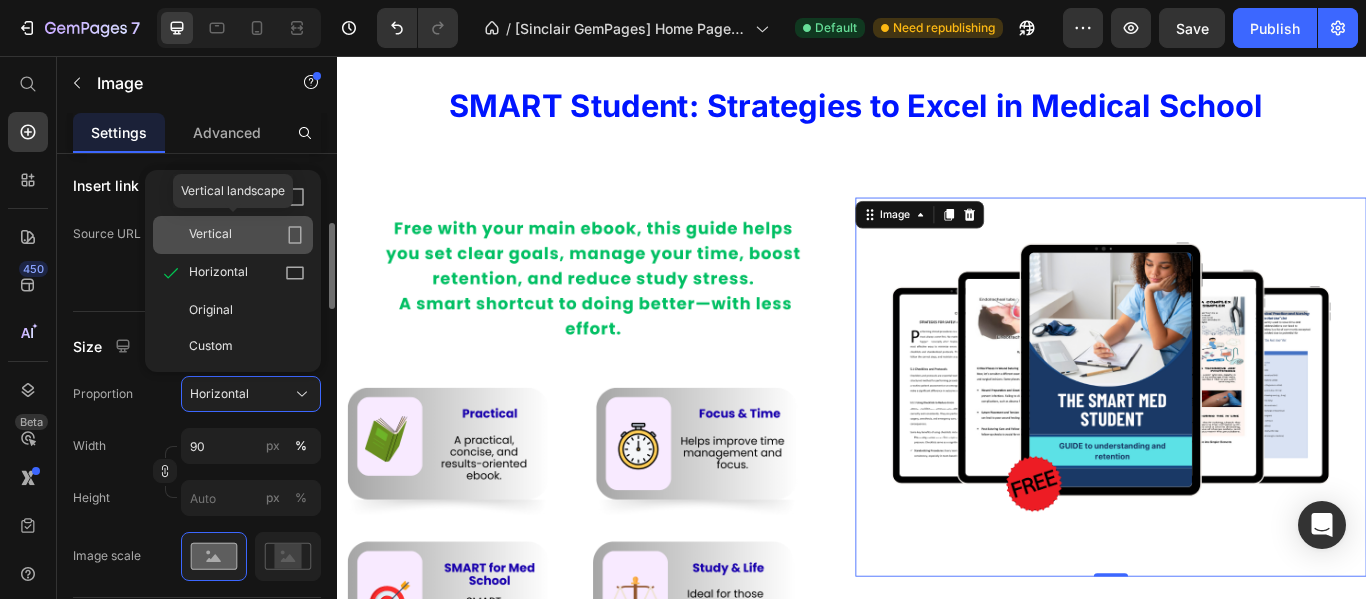 click on "Vertical" at bounding box center [247, 235] 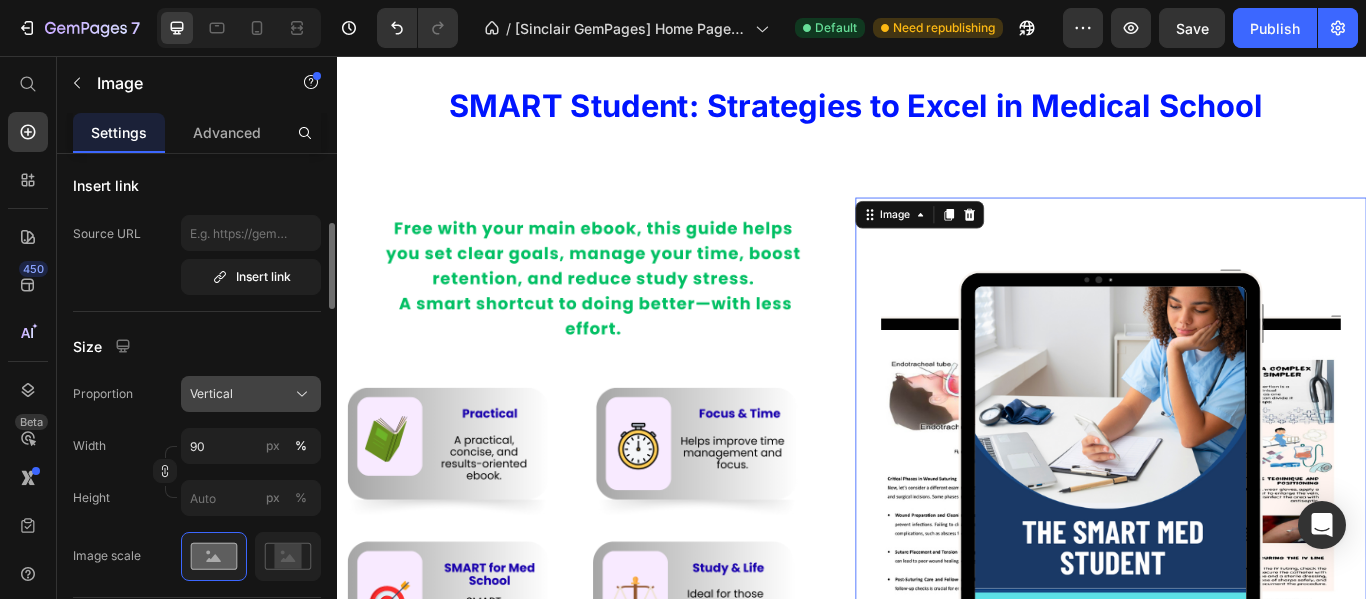 click on "Vertical" 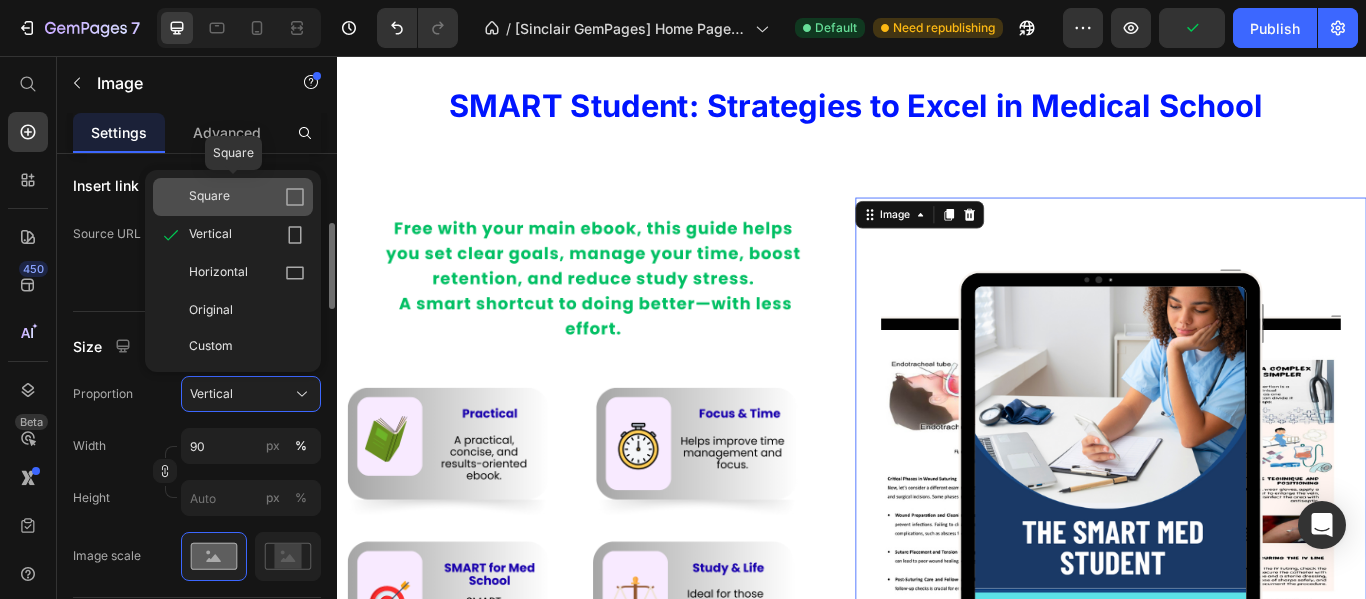 click on "Square" at bounding box center (247, 197) 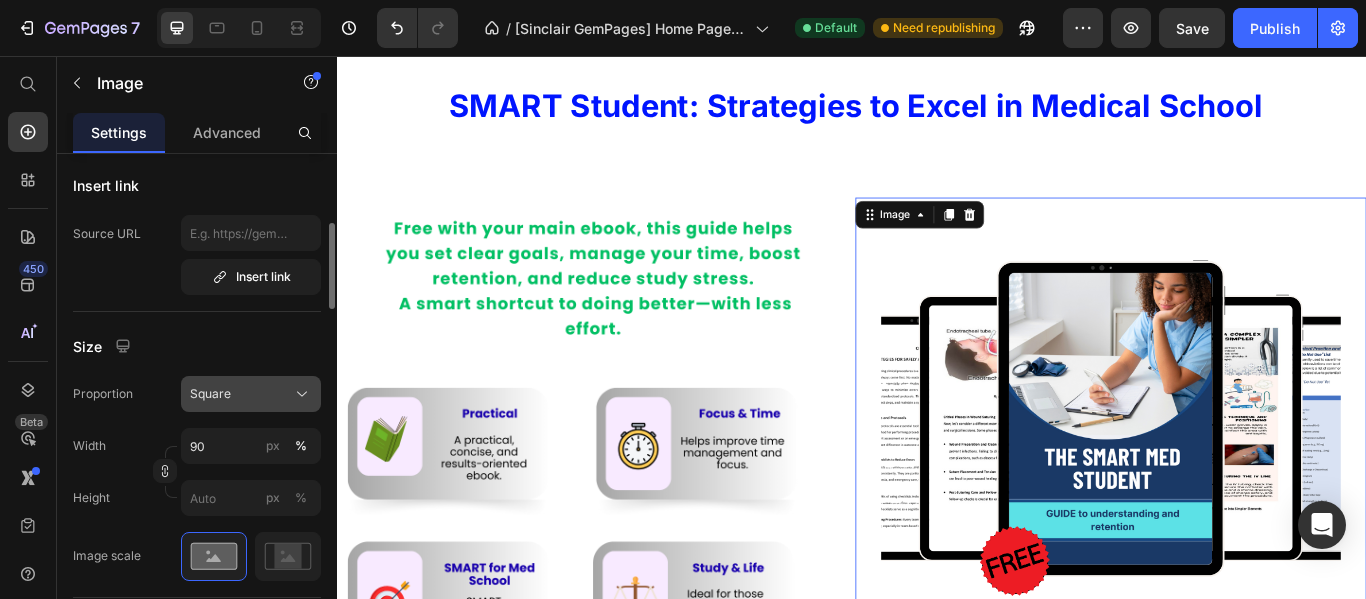 scroll, scrollTop: 500, scrollLeft: 0, axis: vertical 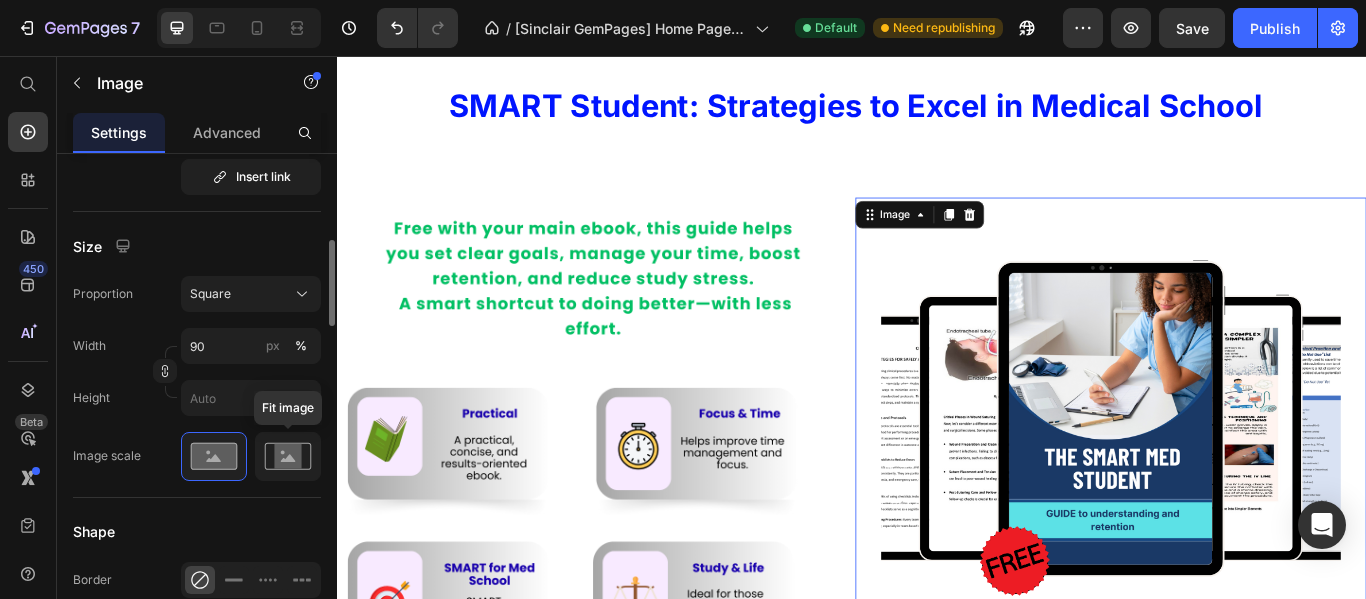 click 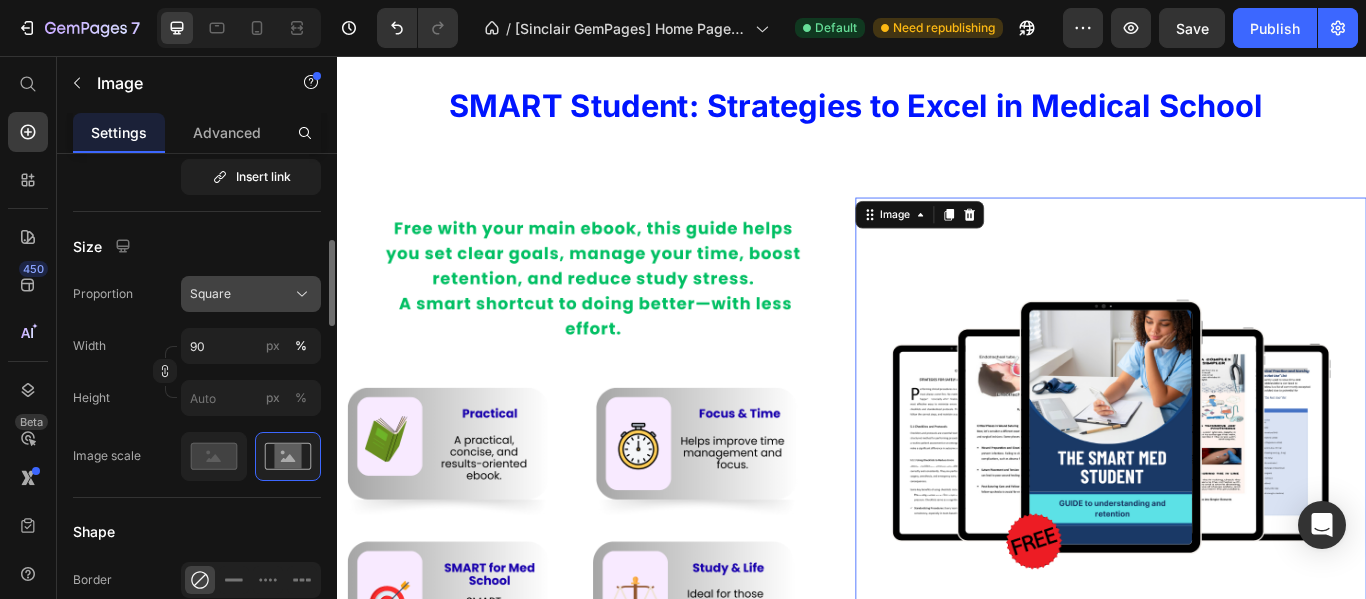 click on "Square" 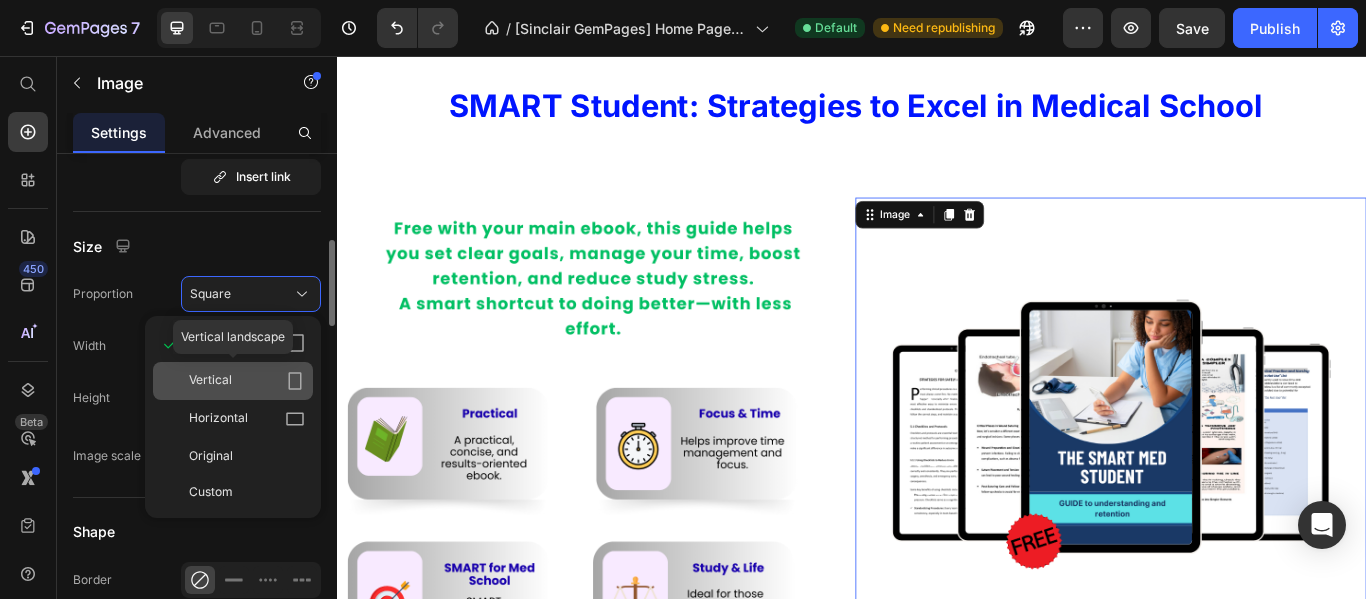 click on "Vertical" 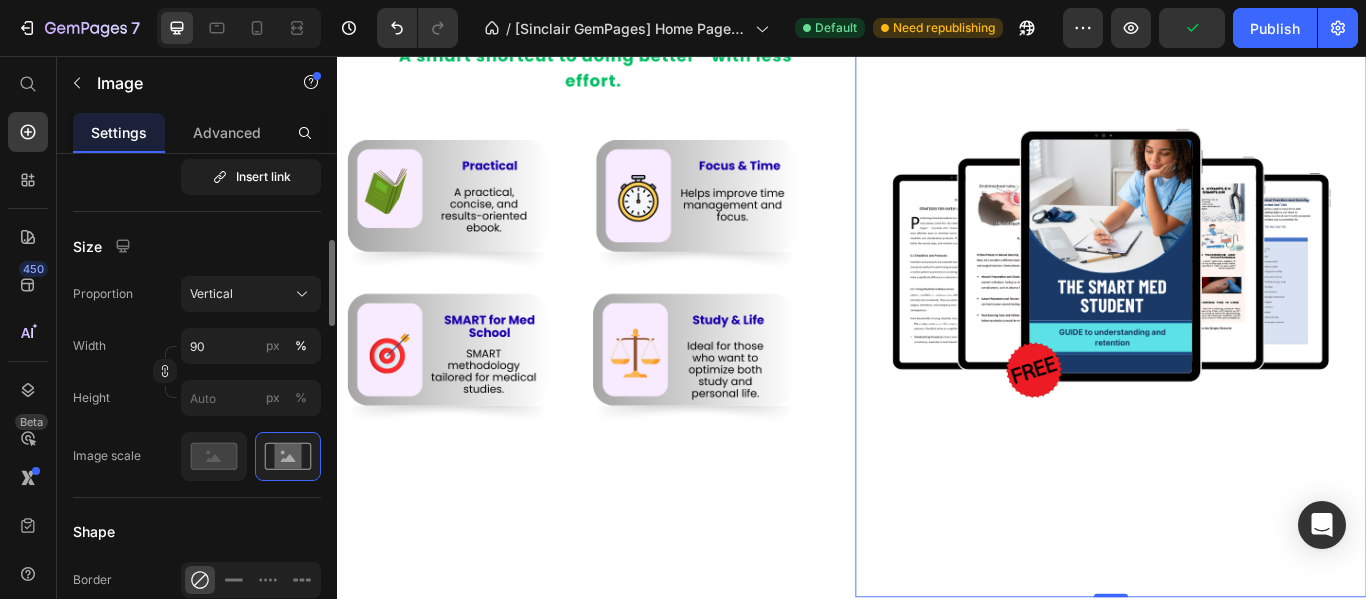 scroll, scrollTop: 5985, scrollLeft: 0, axis: vertical 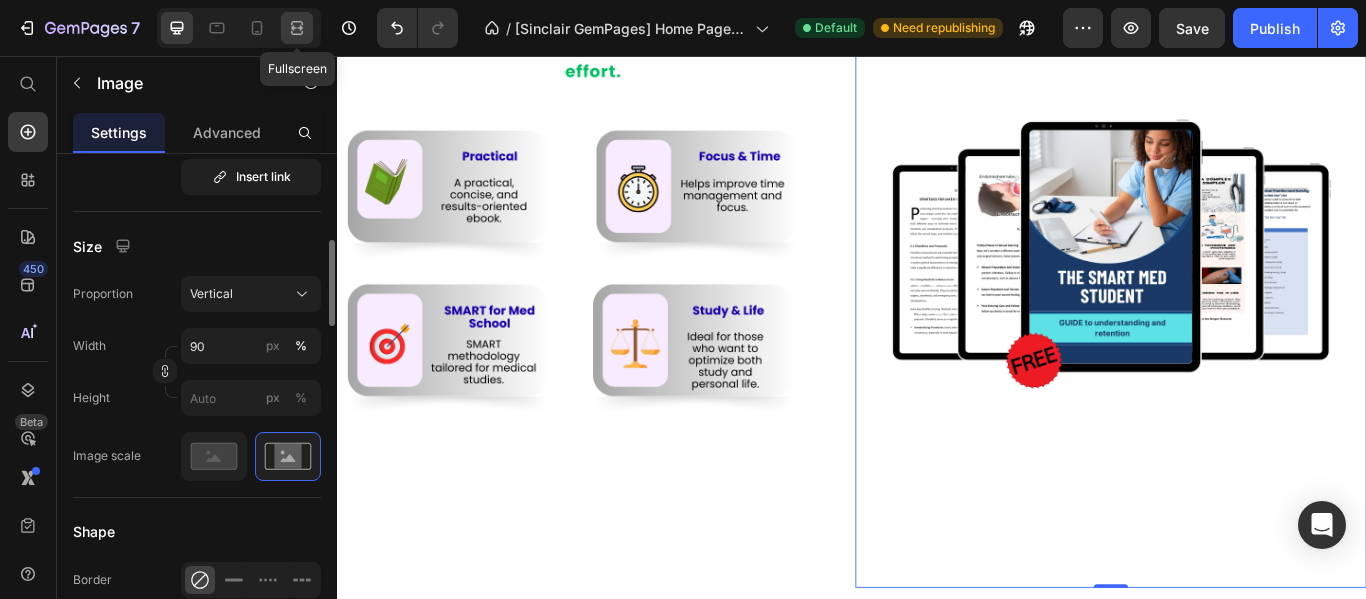 click 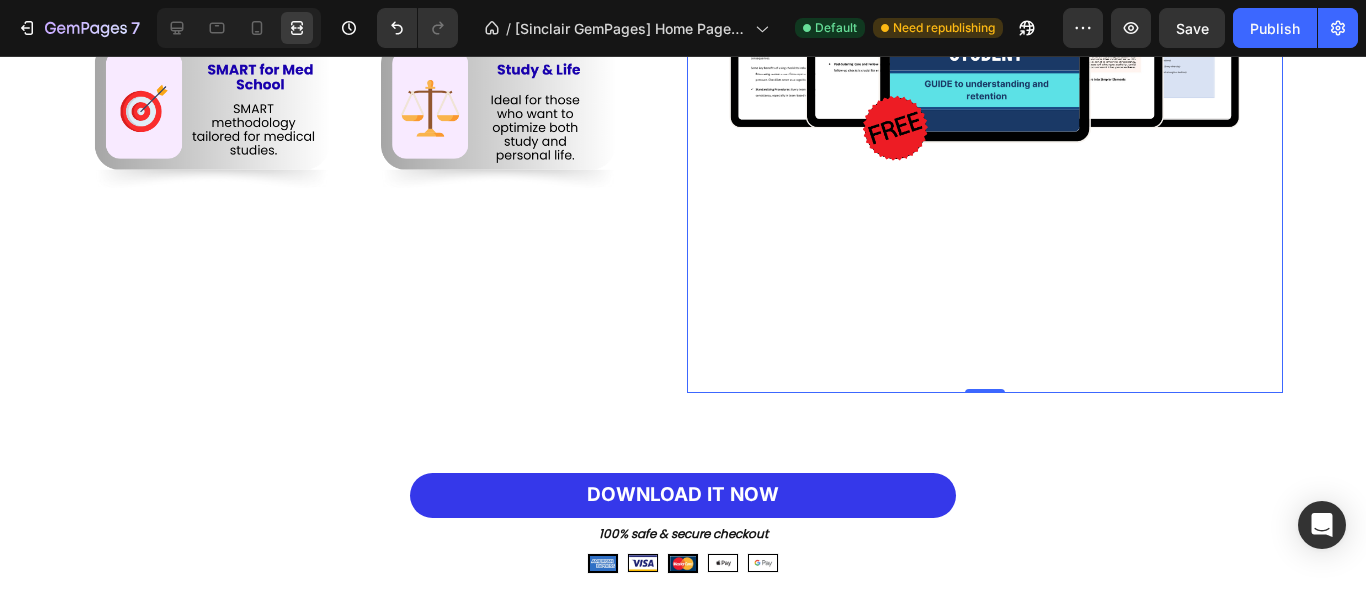 scroll, scrollTop: 6285, scrollLeft: 0, axis: vertical 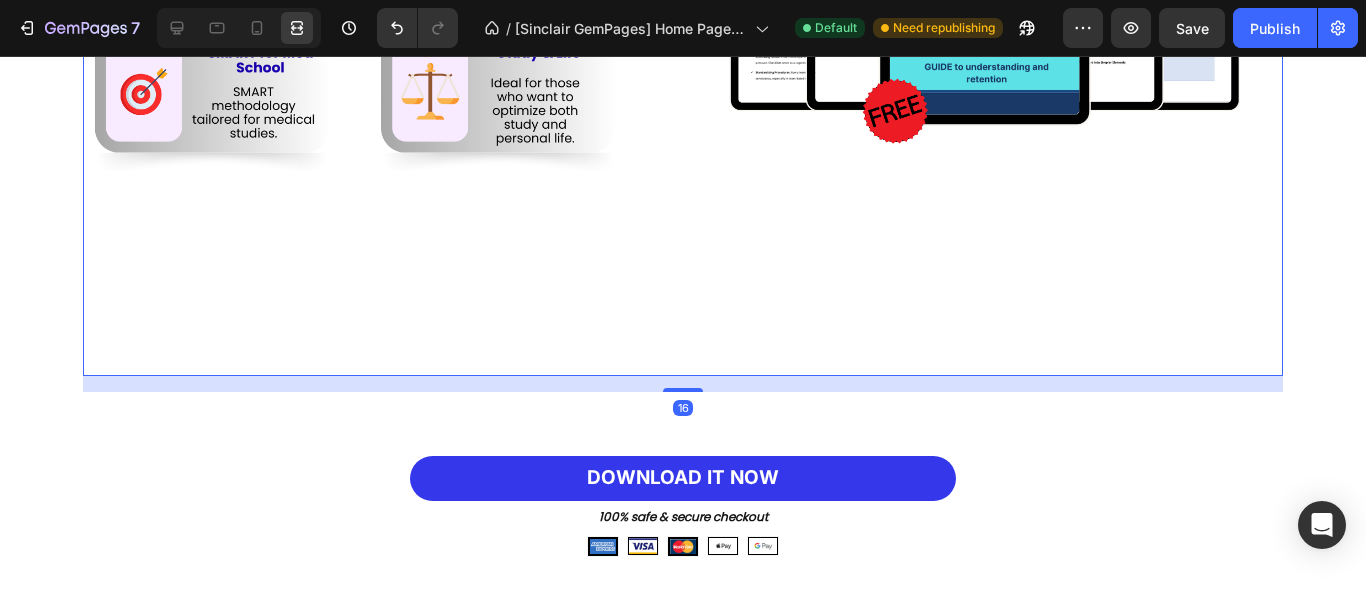 click on "Image" at bounding box center (381, -2) 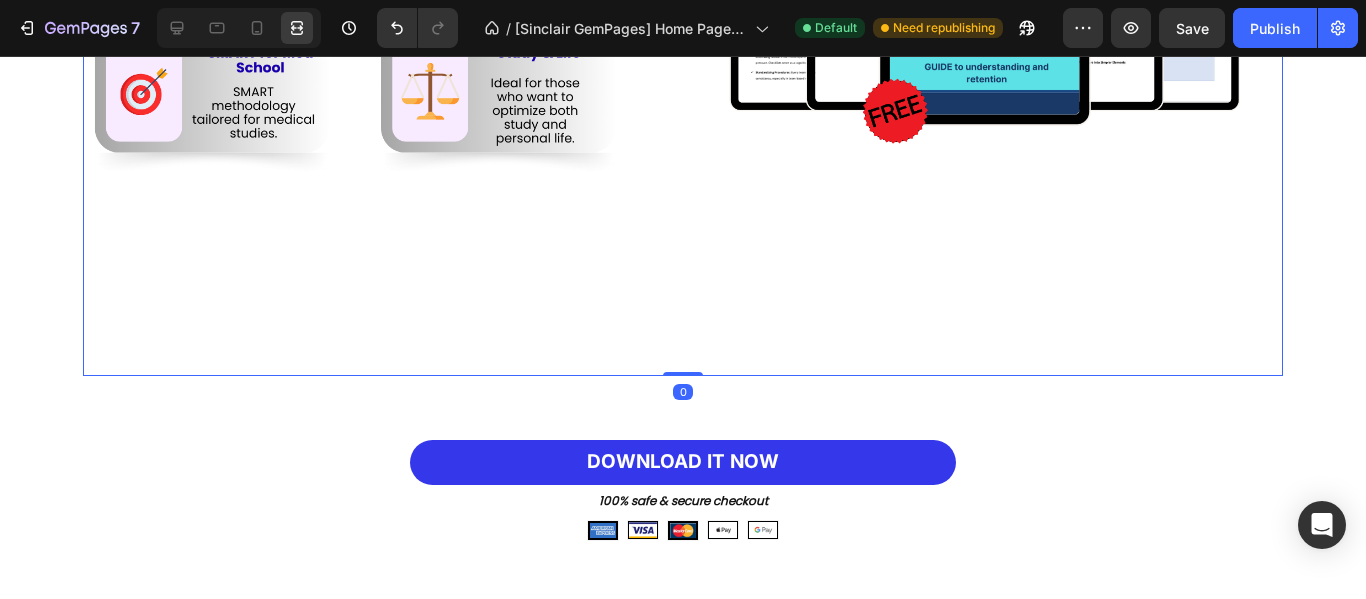 drag, startPoint x: 679, startPoint y: 390, endPoint x: 618, endPoint y: 351, distance: 72.40166 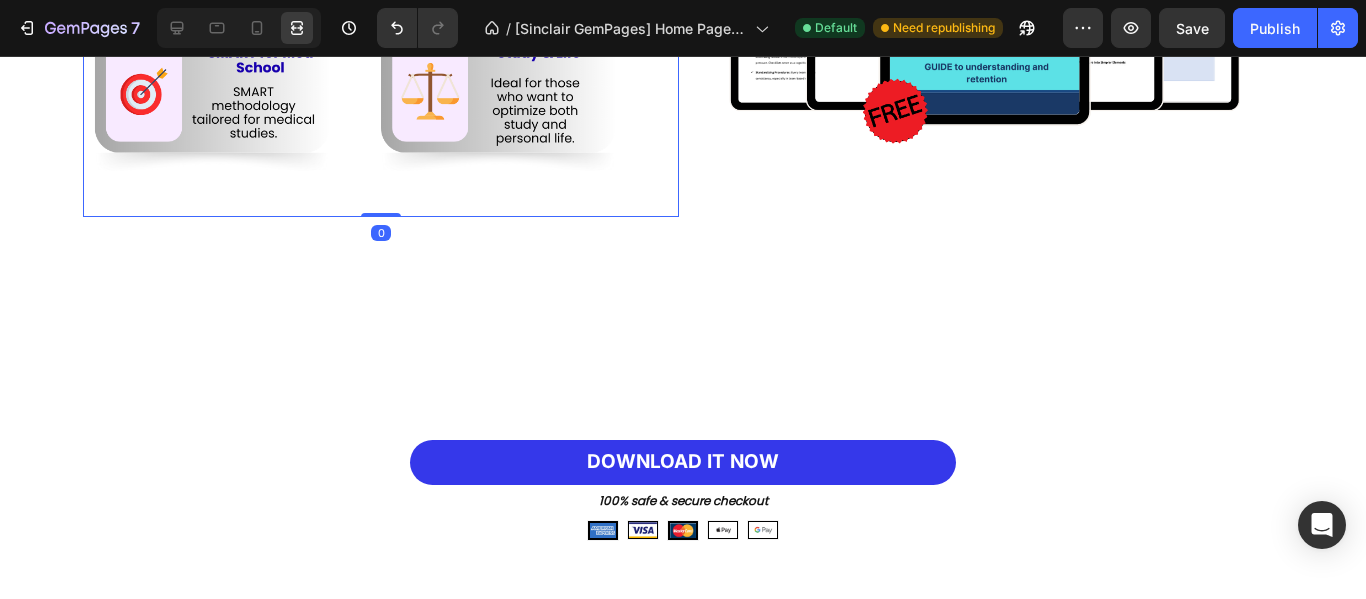 click at bounding box center [381, -81] 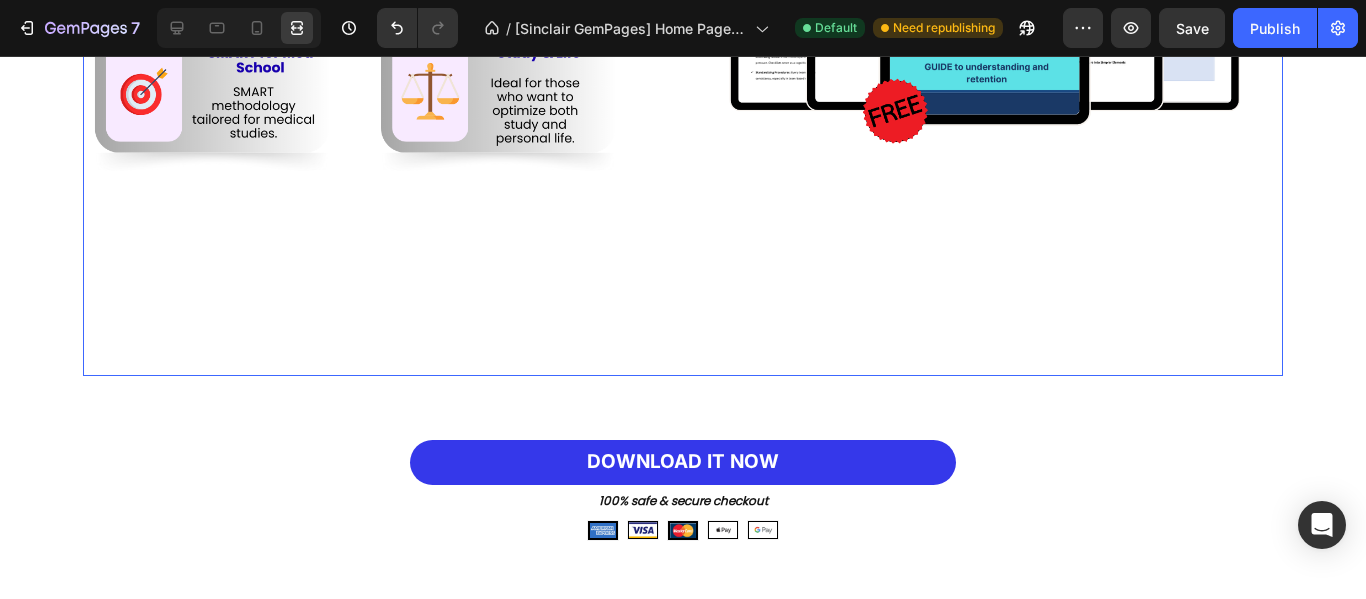 click on "Image" at bounding box center (381, -2) 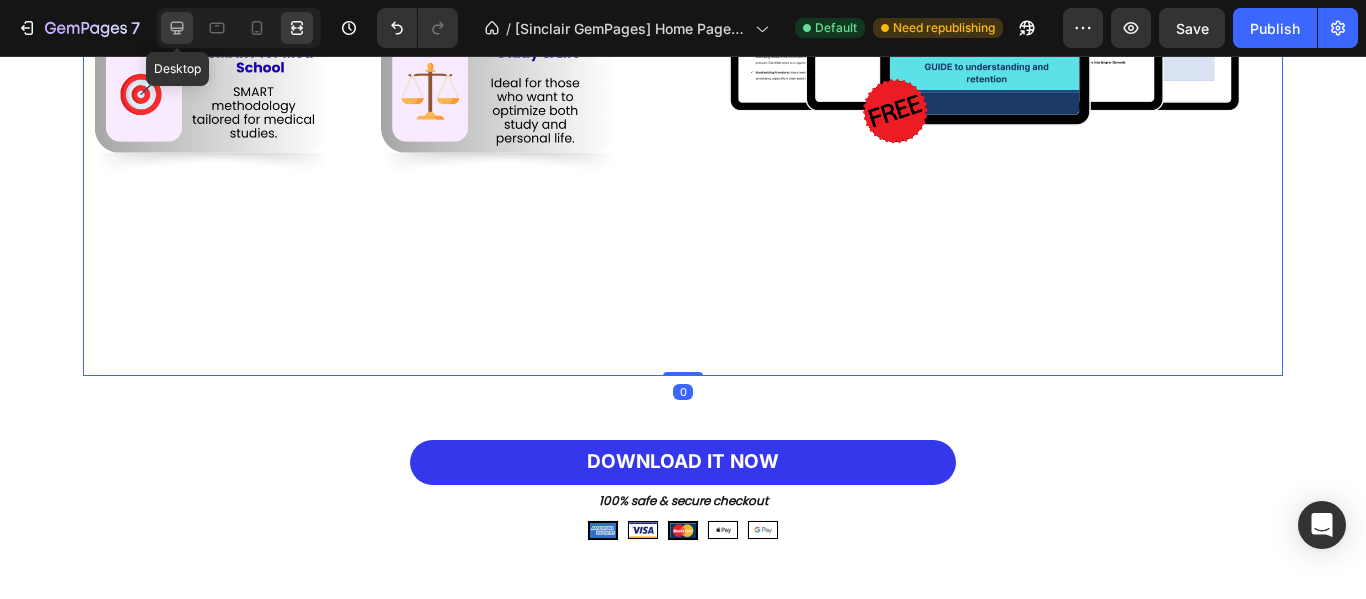 click 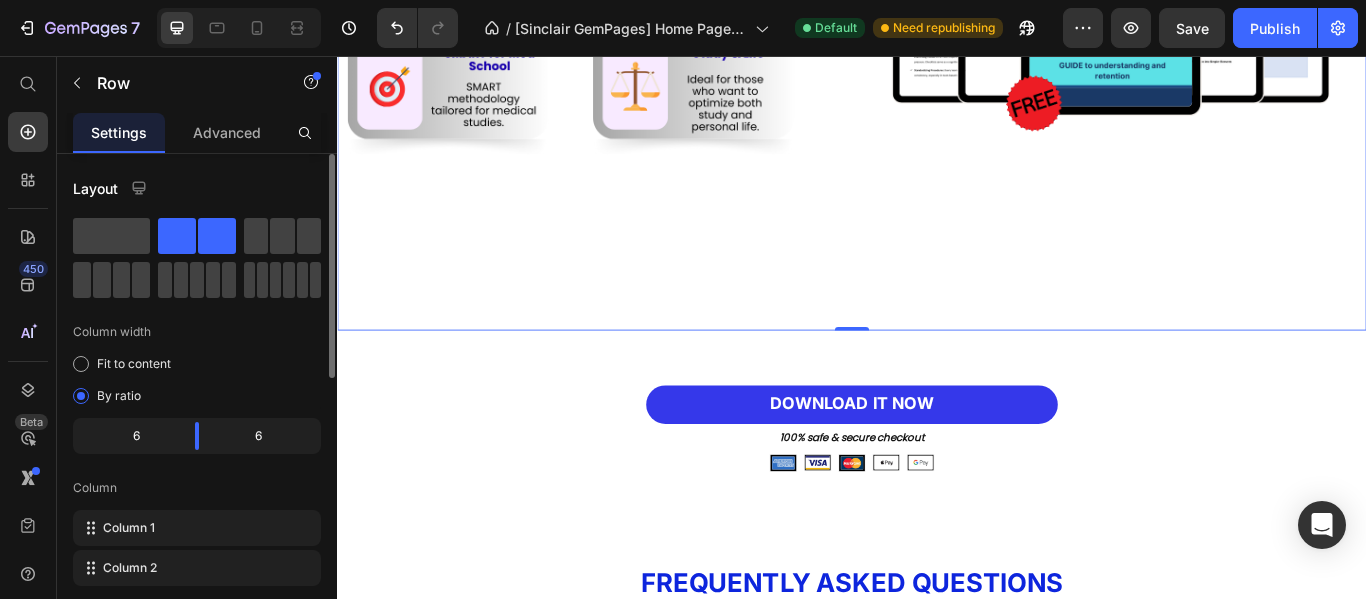 click on "Image" at bounding box center [635, -2] 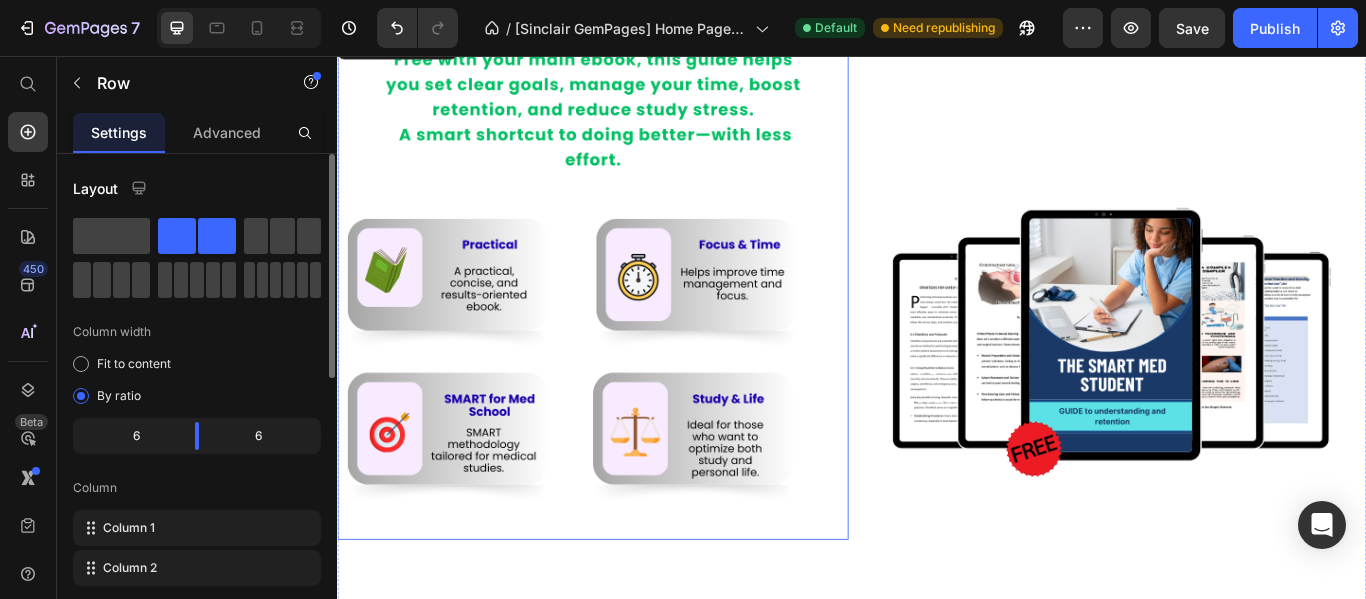 scroll, scrollTop: 5785, scrollLeft: 0, axis: vertical 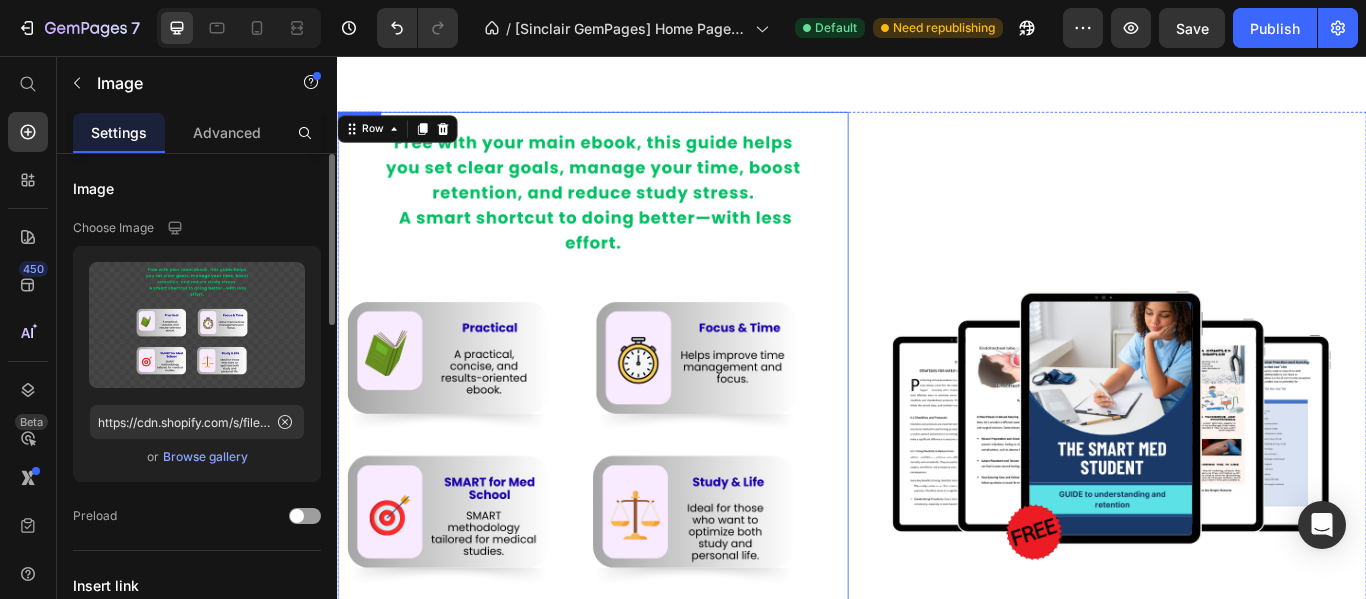 click at bounding box center (635, 419) 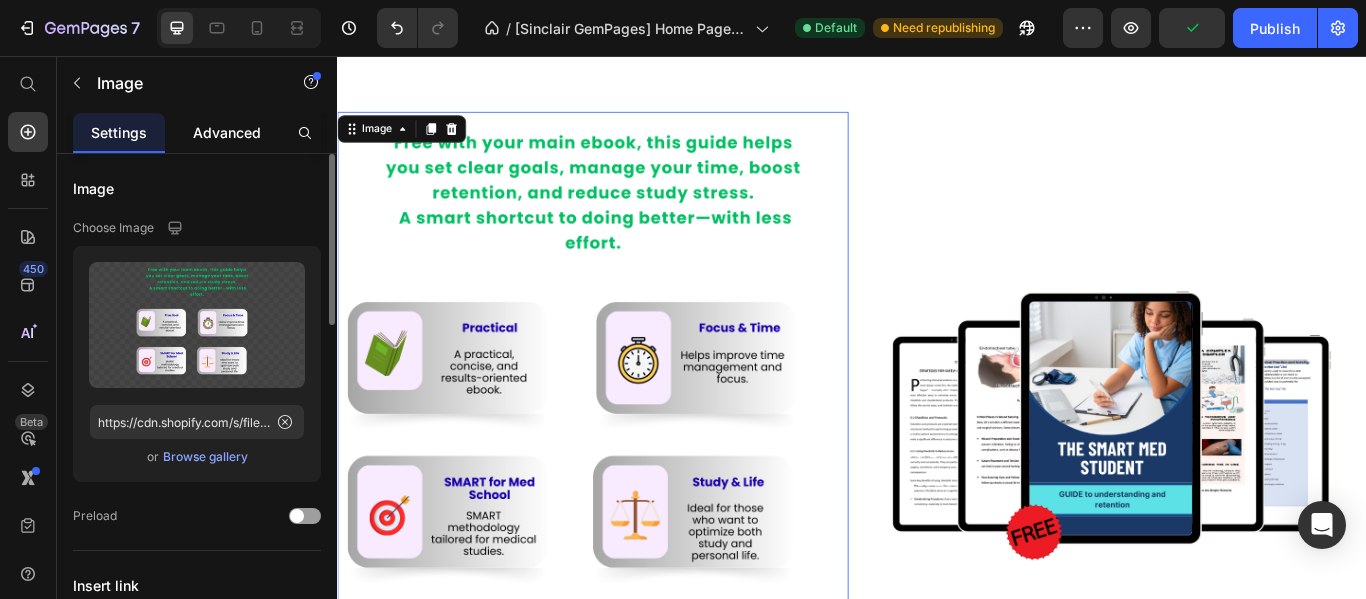click on "Advanced" at bounding box center (227, 132) 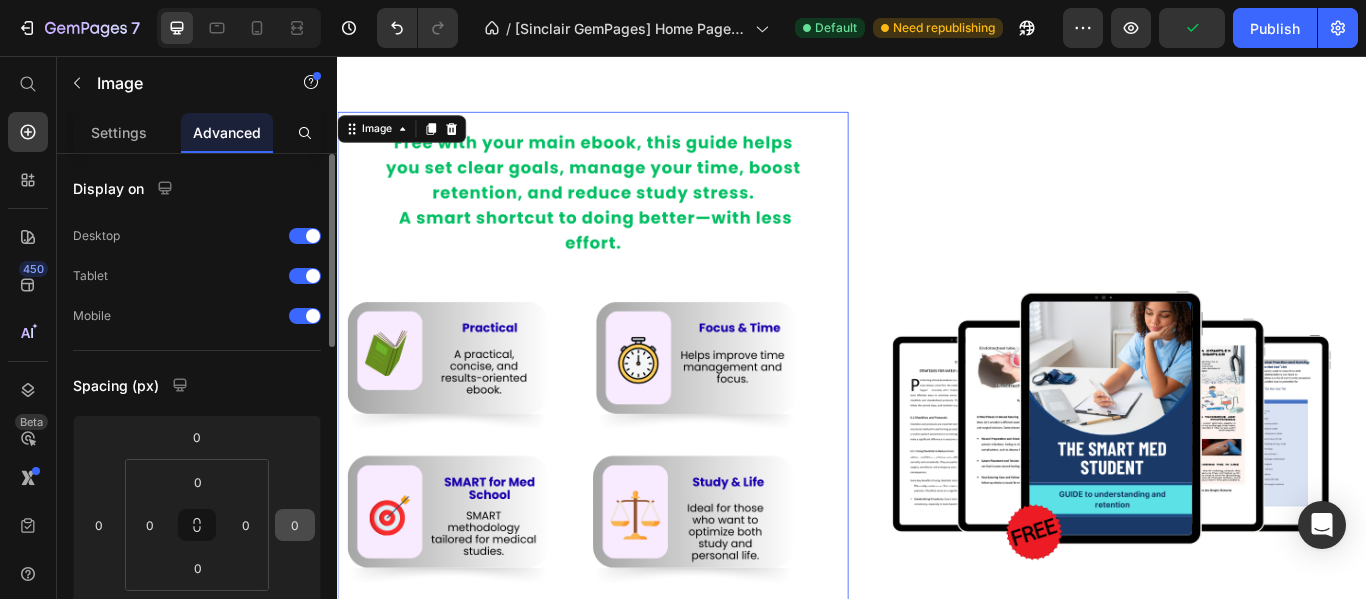 scroll, scrollTop: 200, scrollLeft: 0, axis: vertical 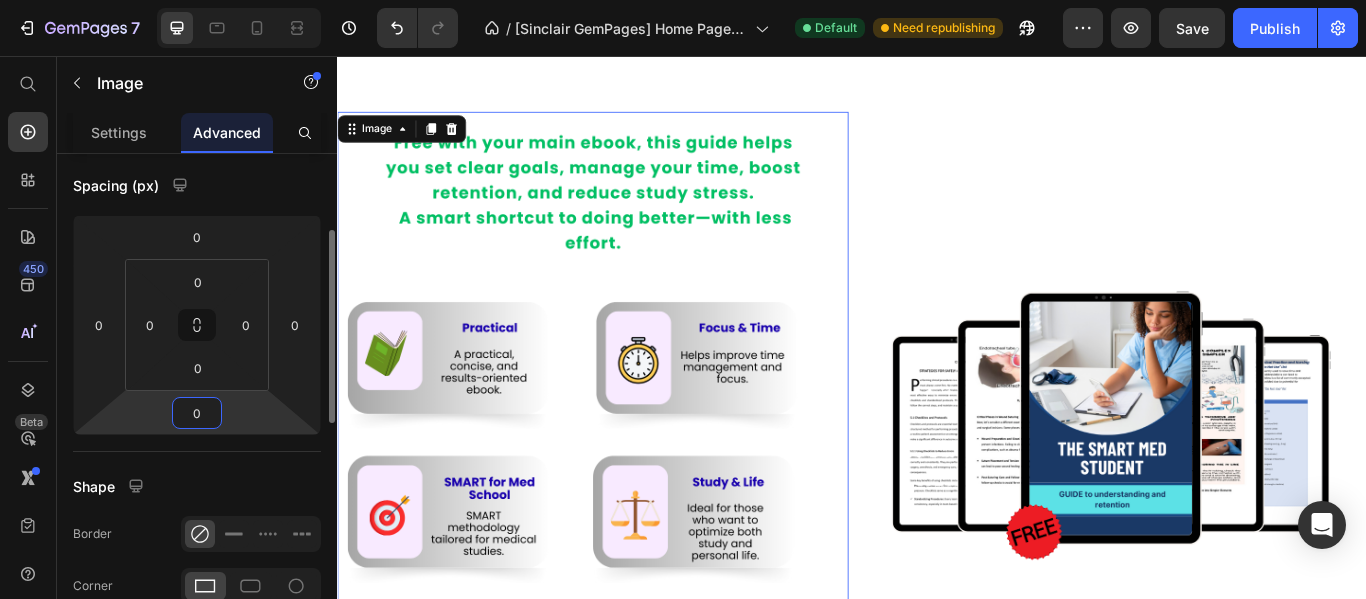click on "0" at bounding box center [197, 413] 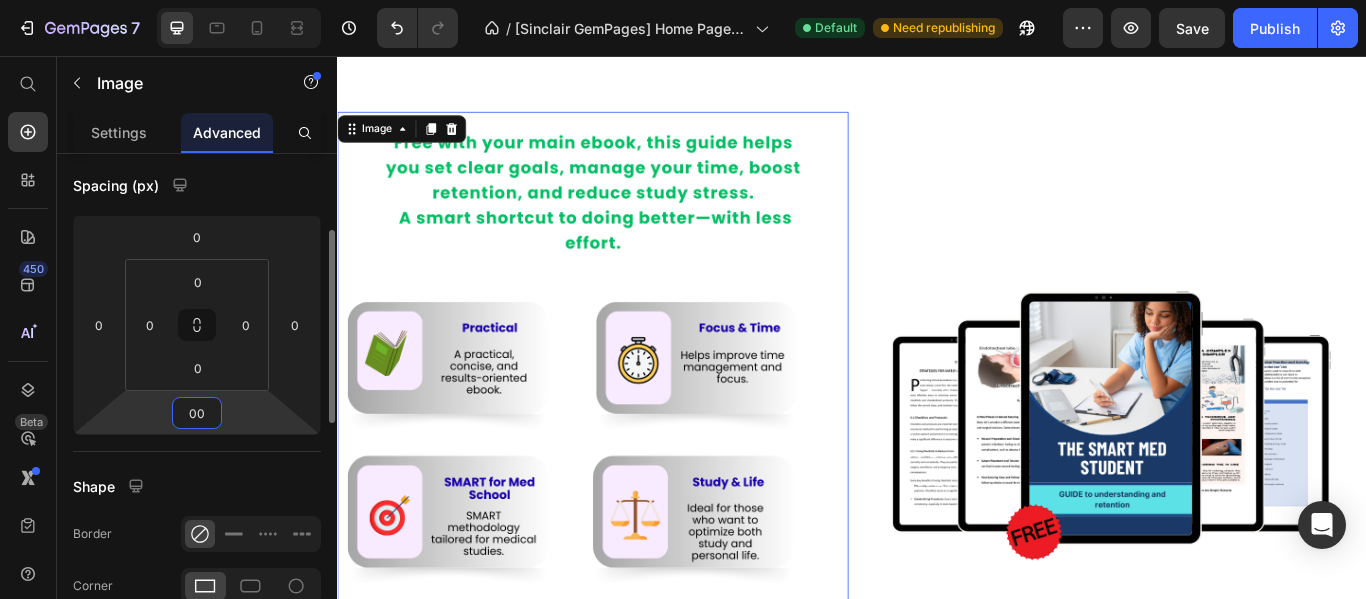 type on "0" 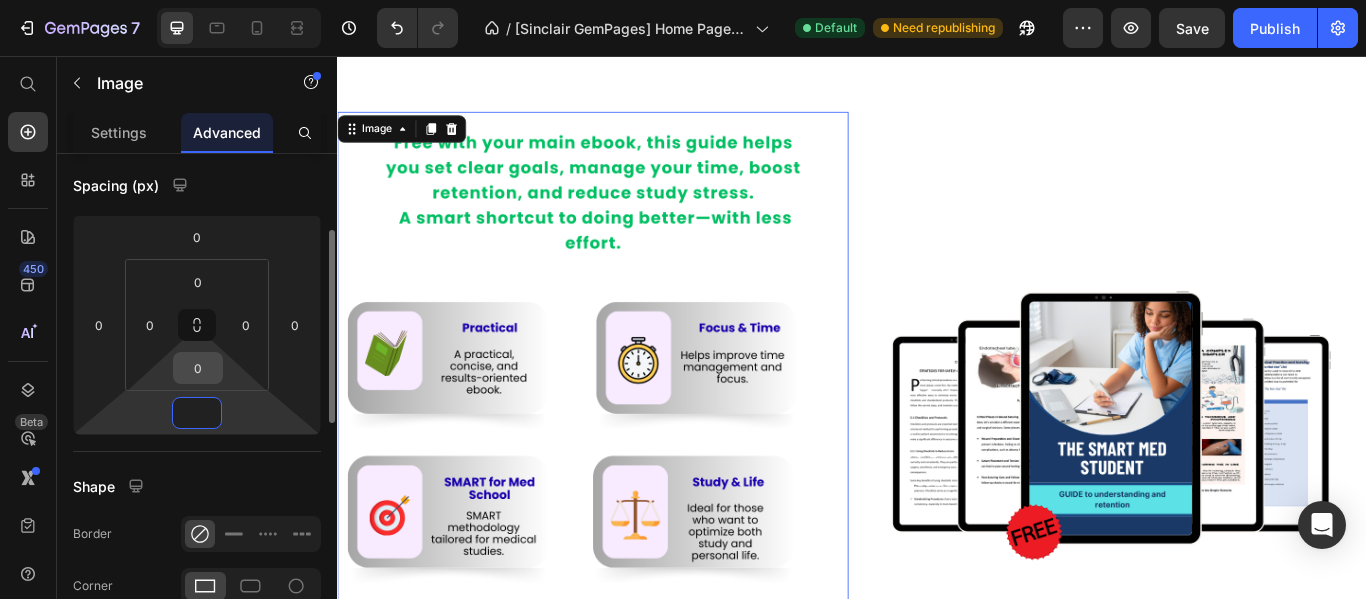 type on "0" 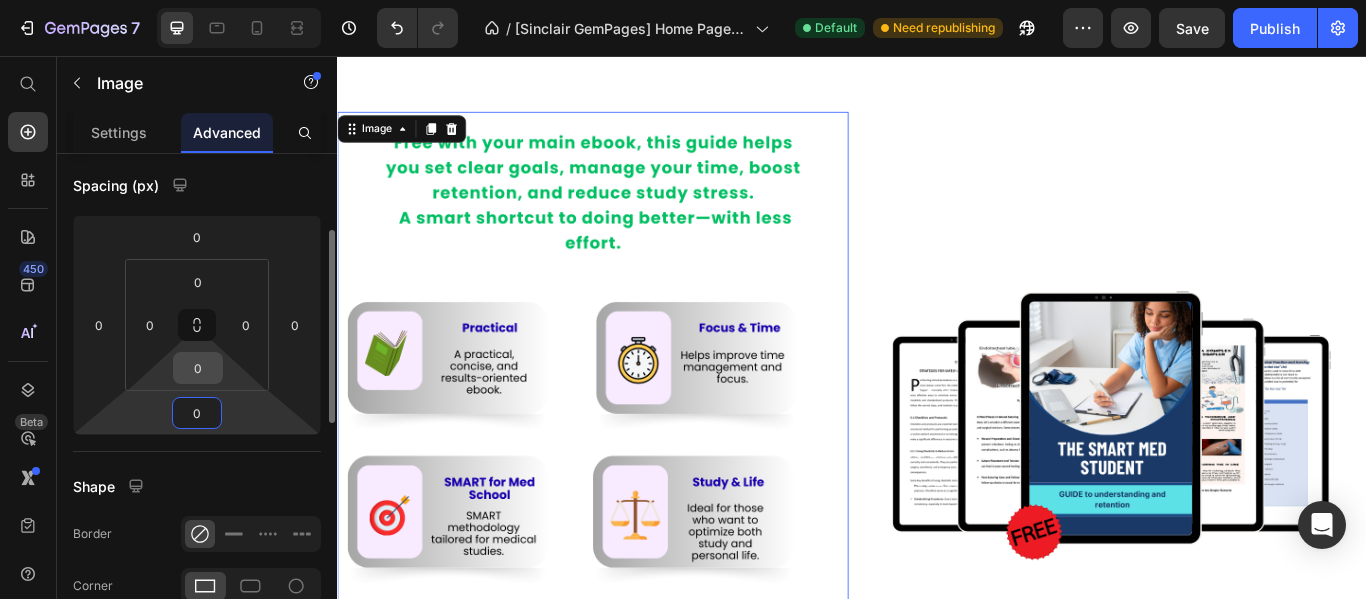 click on "0" at bounding box center [198, 368] 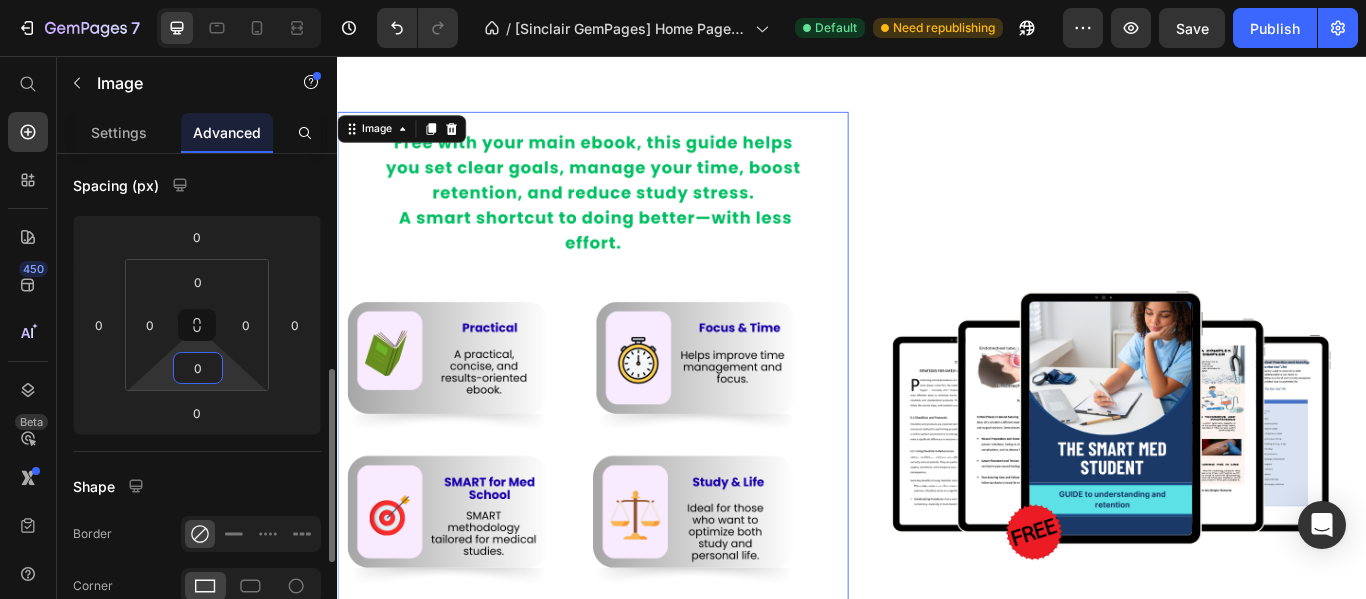 scroll, scrollTop: 300, scrollLeft: 0, axis: vertical 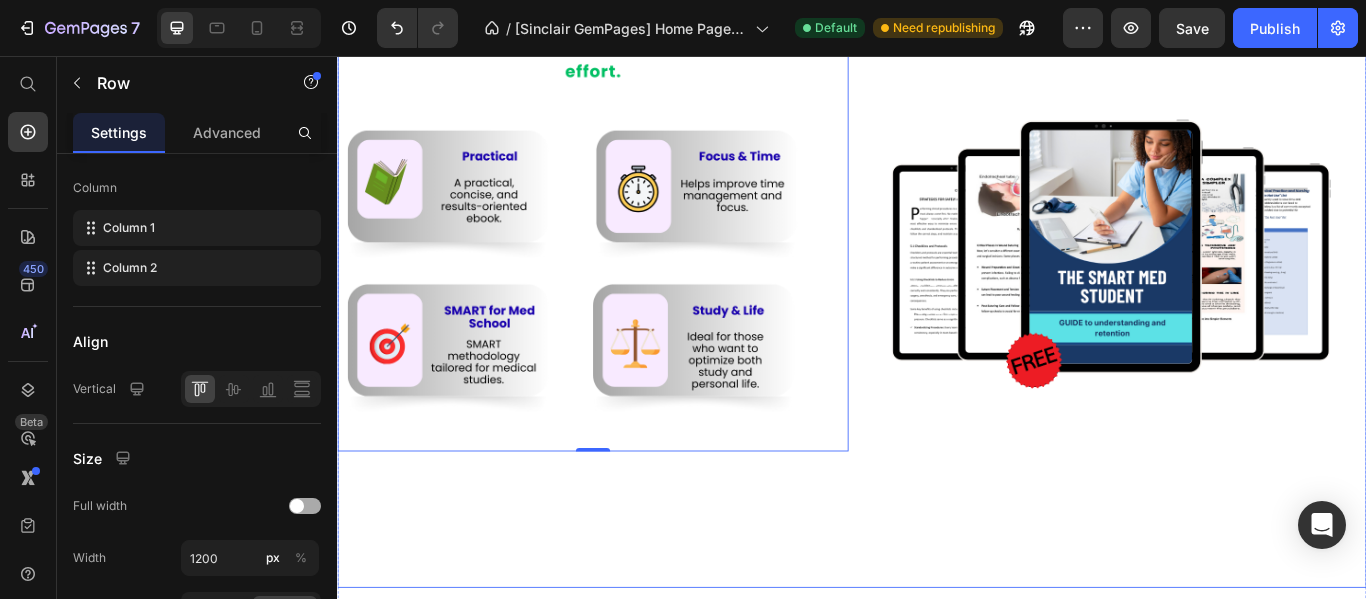 click on "Image   0" at bounding box center (635, 298) 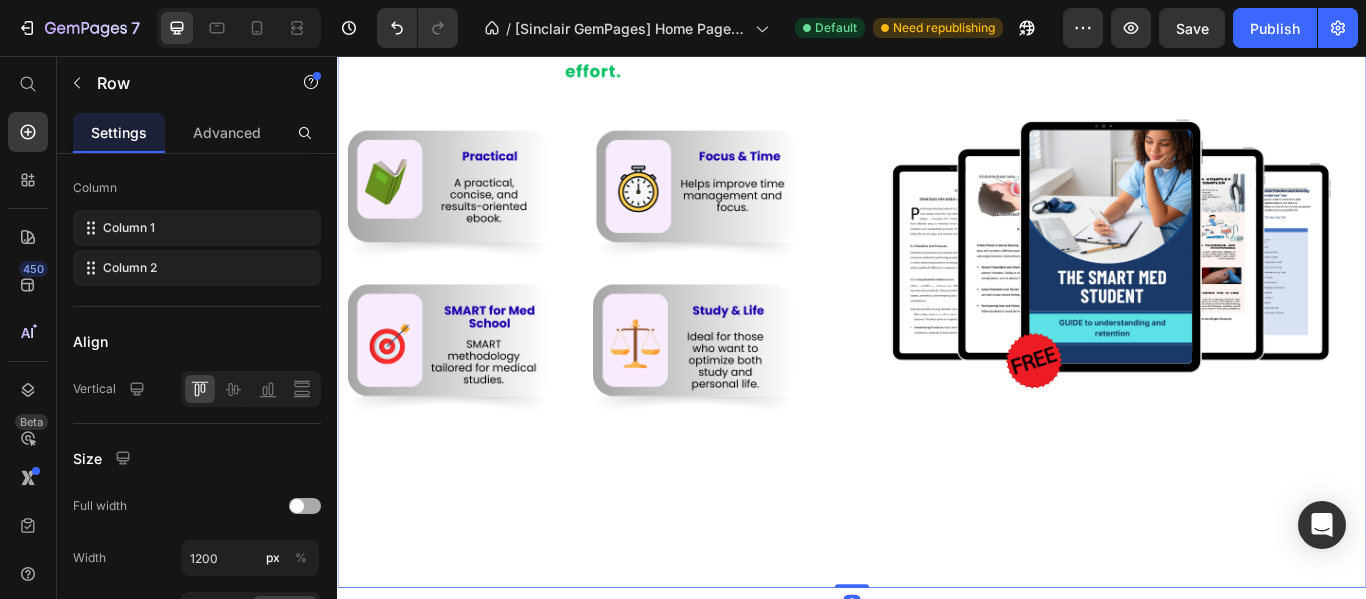 scroll, scrollTop: 0, scrollLeft: 0, axis: both 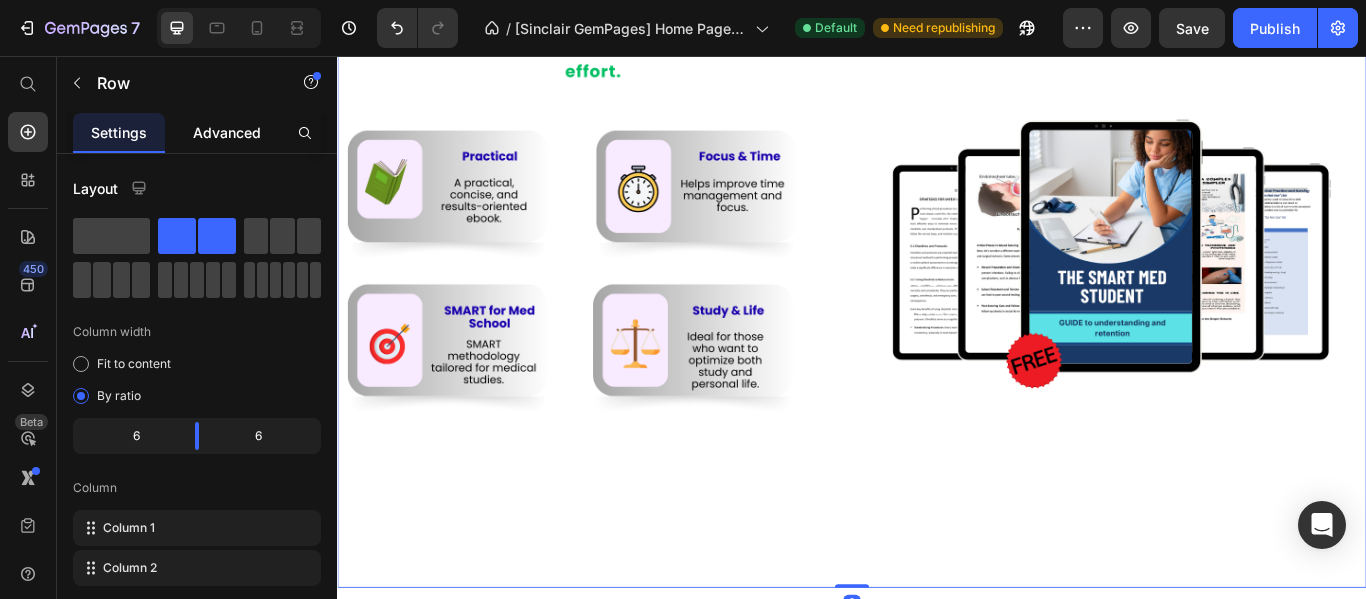 click on "Advanced" at bounding box center [227, 132] 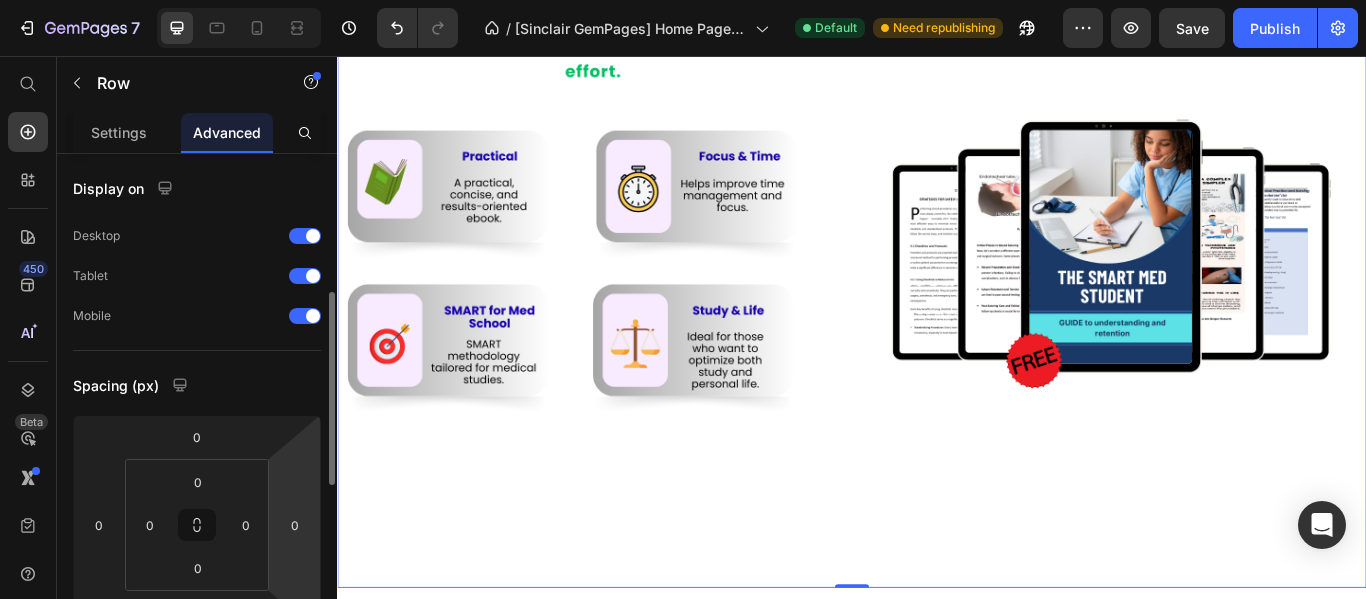 scroll, scrollTop: 200, scrollLeft: 0, axis: vertical 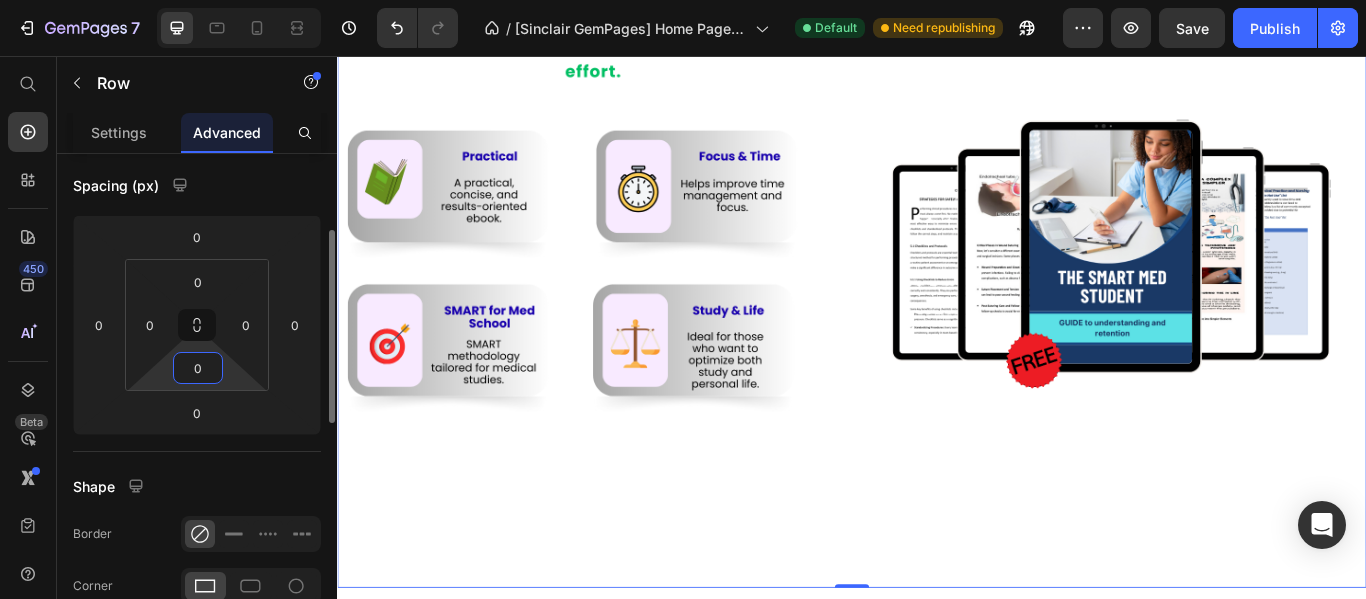 click on "0" at bounding box center [198, 368] 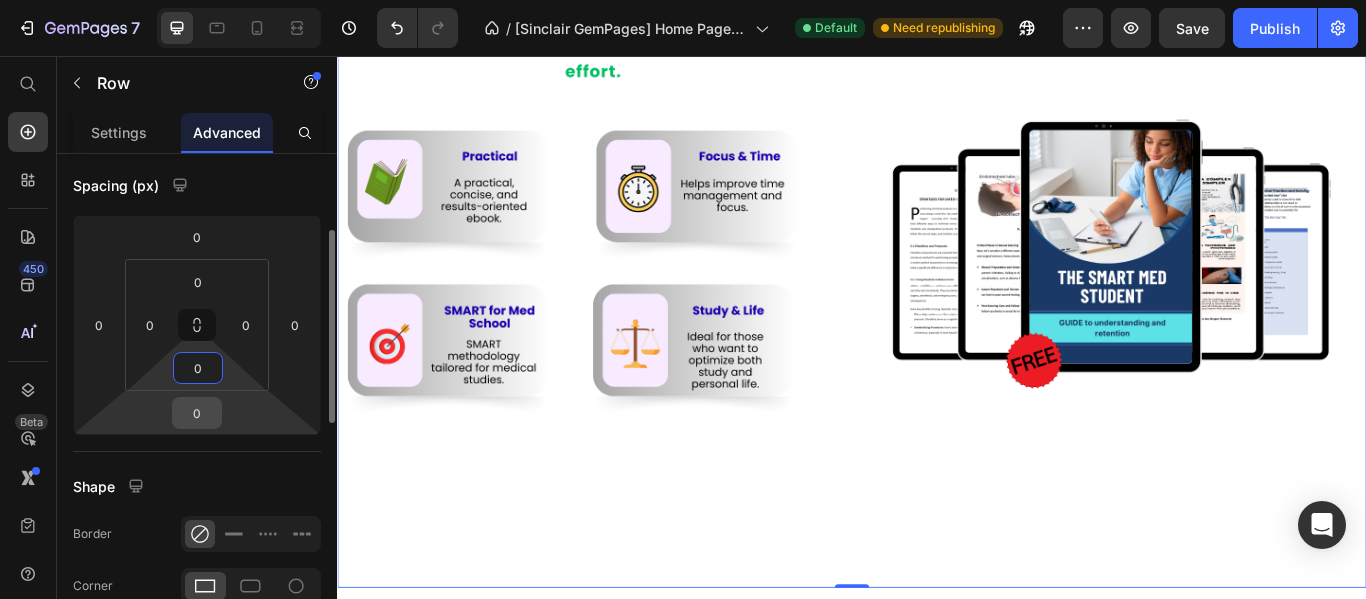 click on "0" at bounding box center [197, 413] 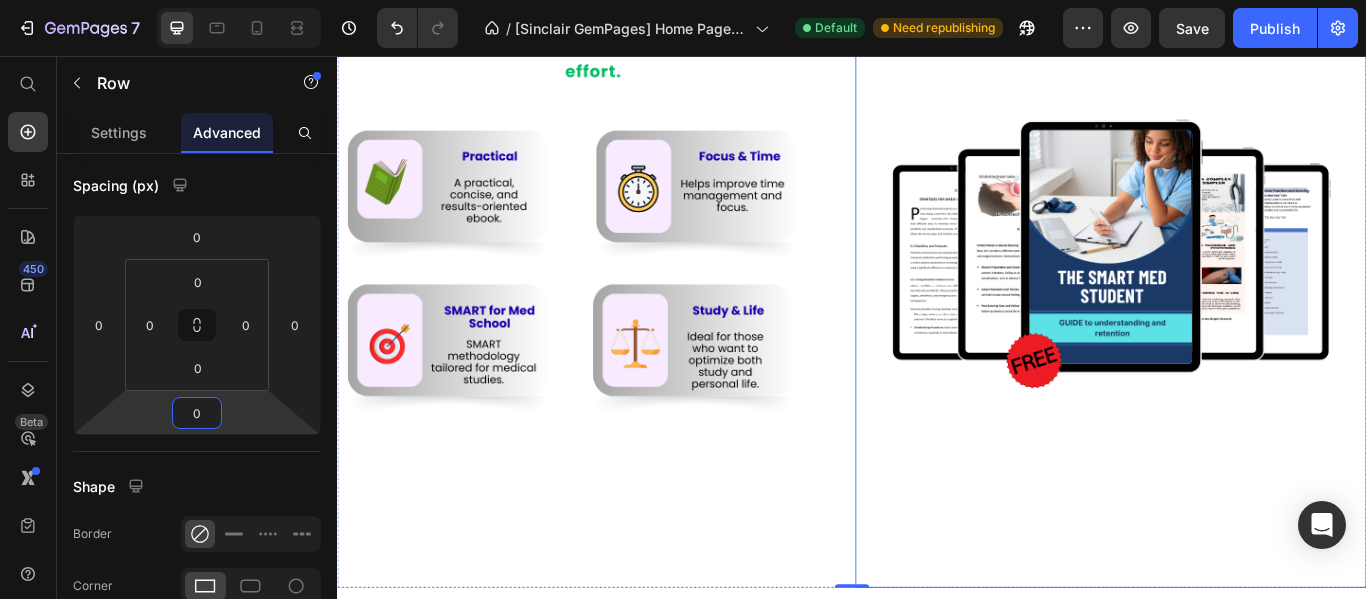 click at bounding box center (1239, 298) 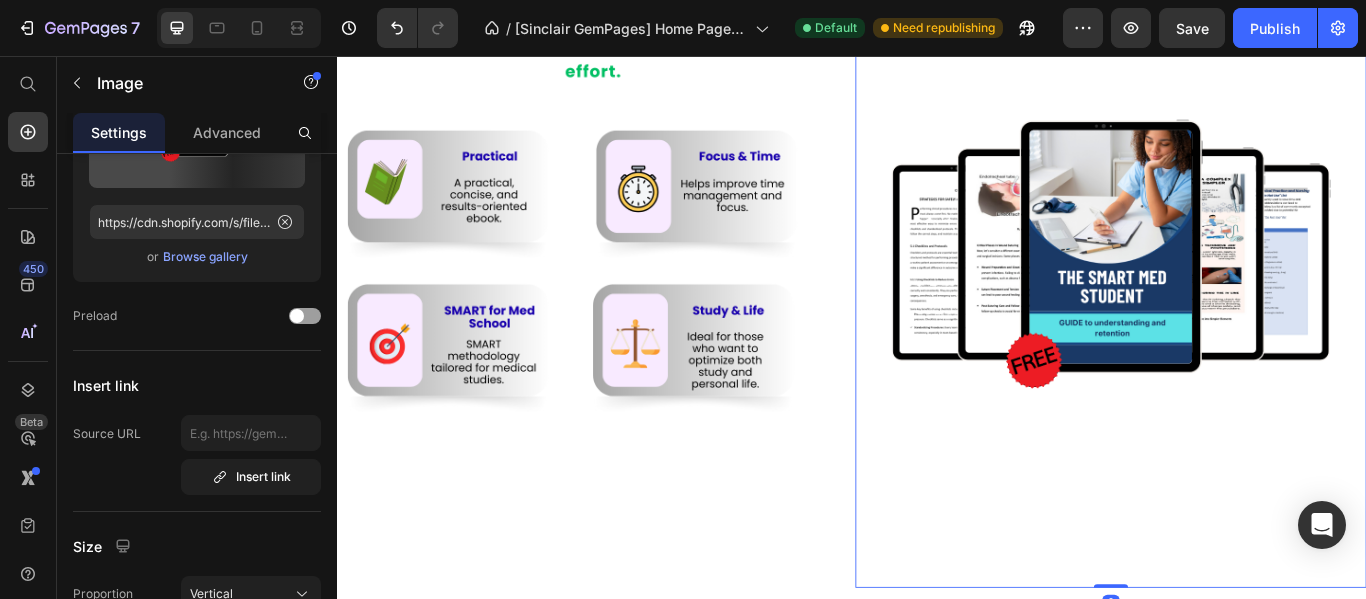 scroll, scrollTop: 0, scrollLeft: 0, axis: both 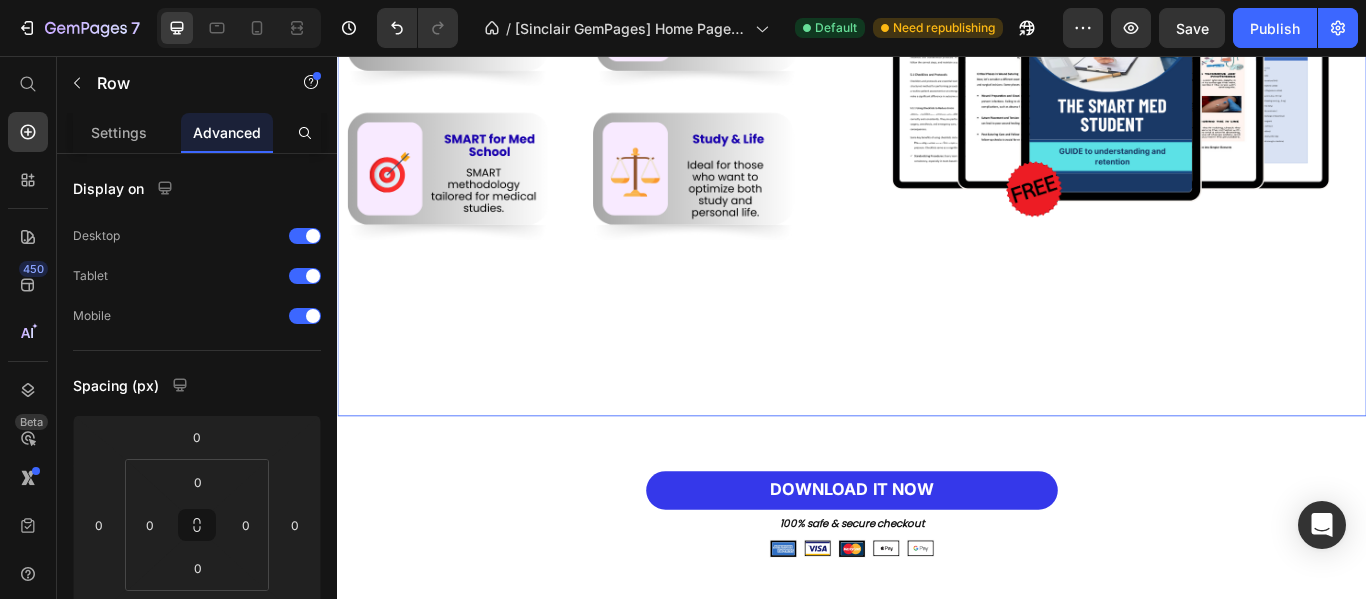 click on "Image" at bounding box center (635, 98) 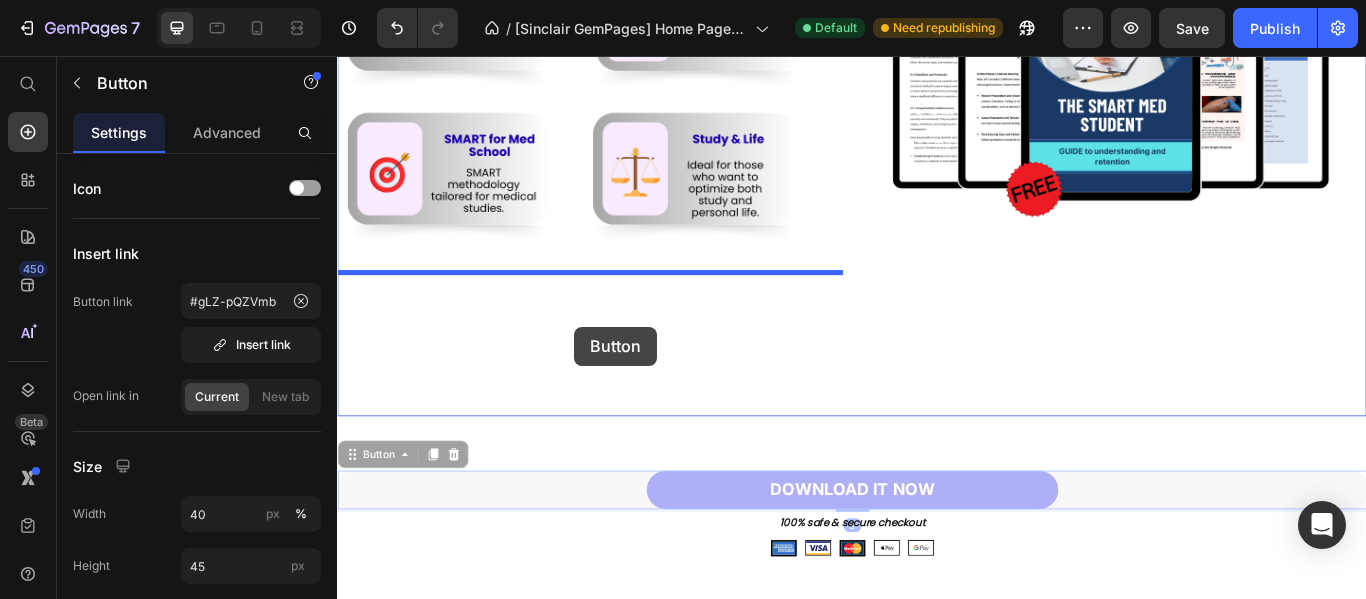 drag, startPoint x: 806, startPoint y: 549, endPoint x: 613, endPoint y: 372, distance: 261.87402 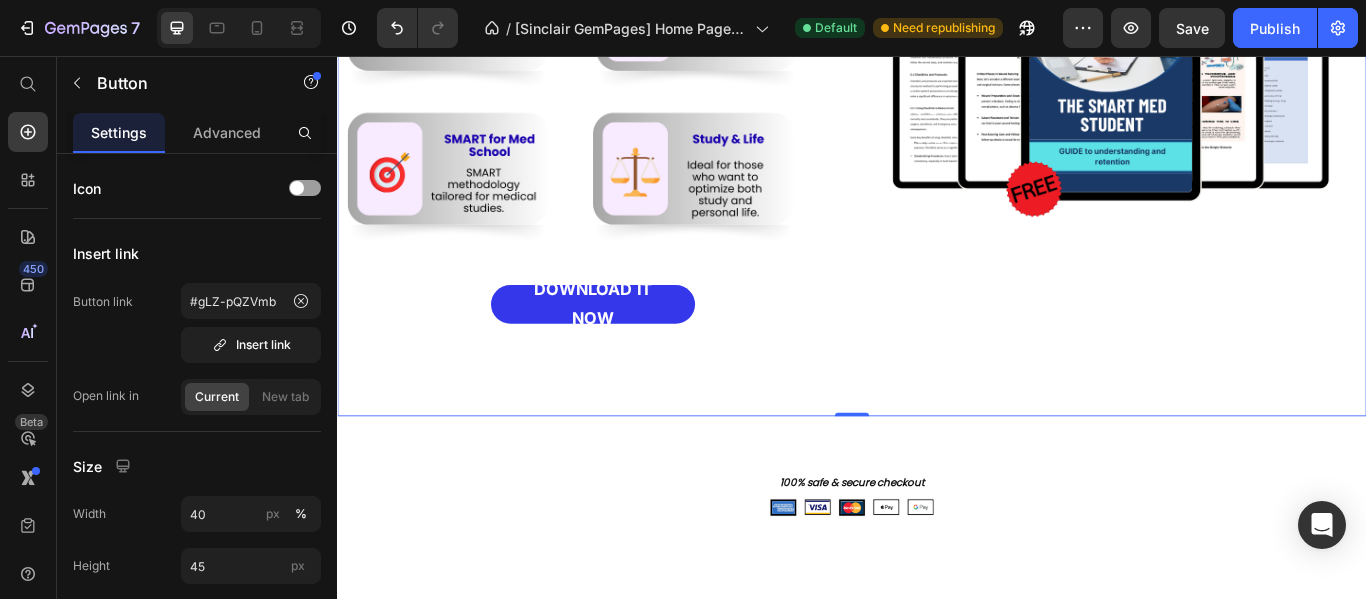 click on "Image download it now Button" at bounding box center (635, 98) 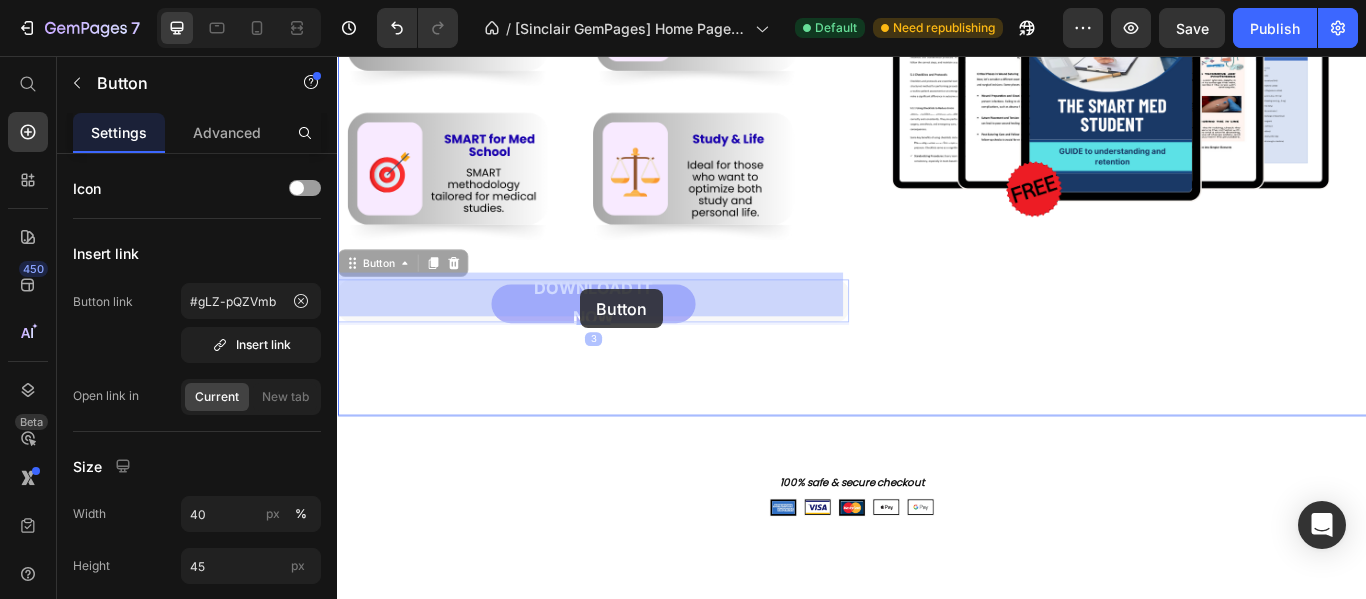 drag, startPoint x: 643, startPoint y: 341, endPoint x: 620, endPoint y: 328, distance: 26.41969 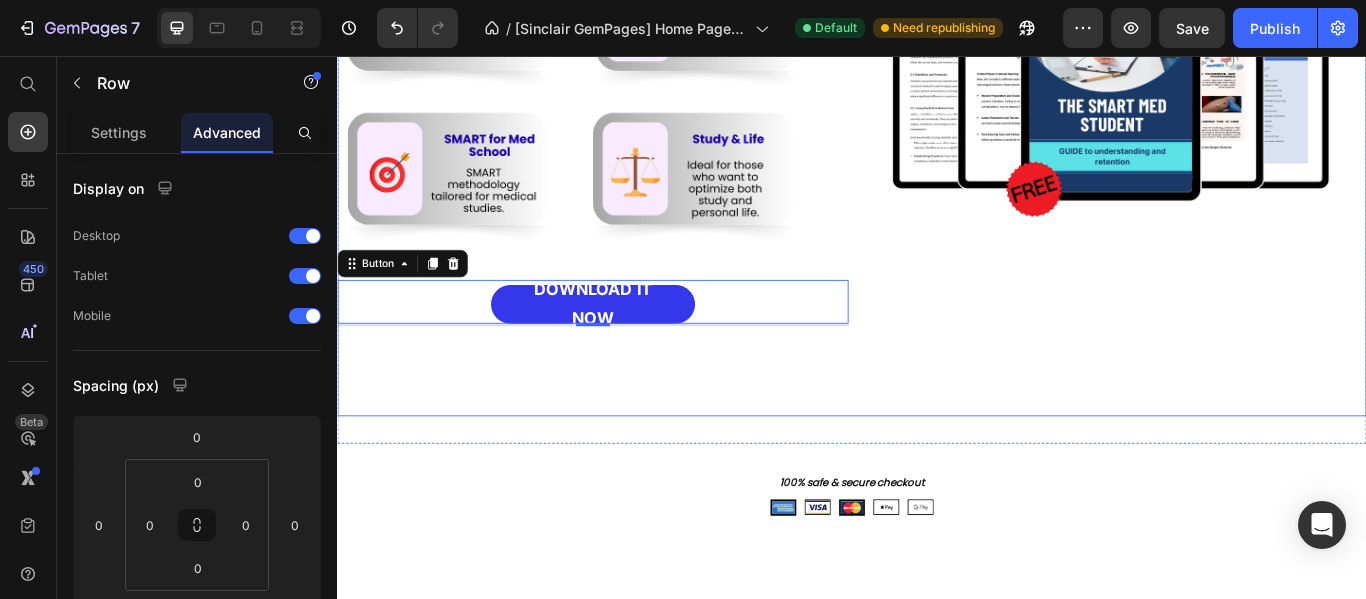 click on "Image download it now Button   3" at bounding box center [635, 98] 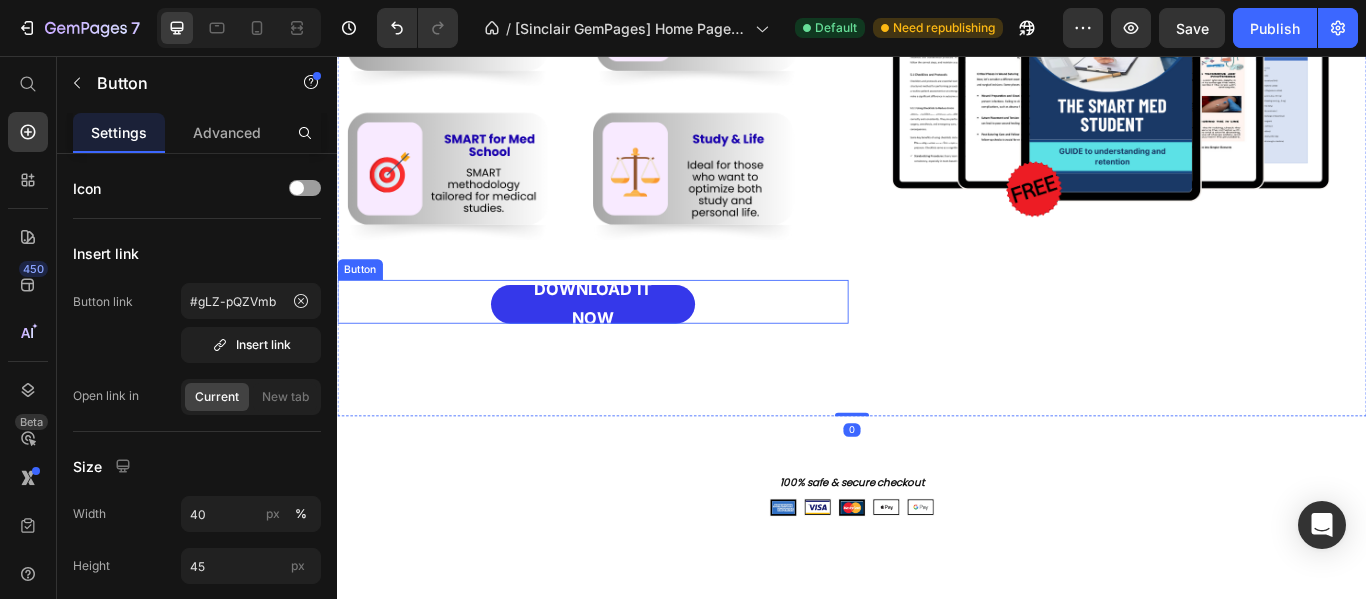click on "download it now Button" at bounding box center (635, 342) 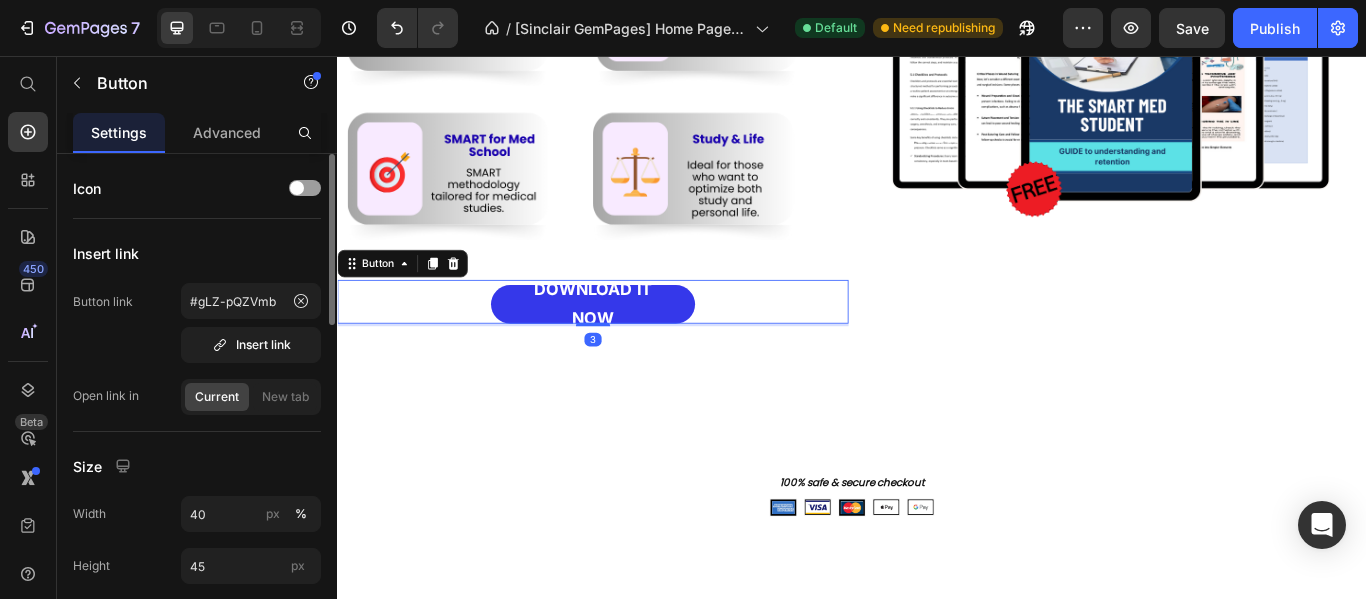 scroll, scrollTop: 200, scrollLeft: 0, axis: vertical 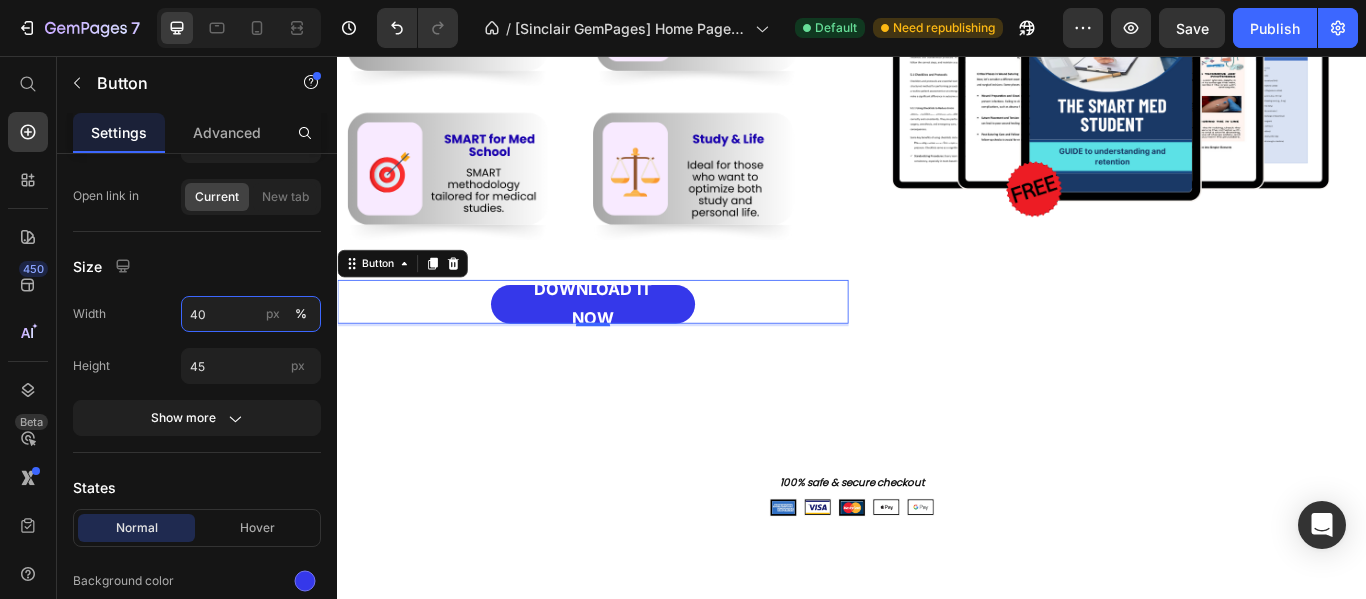 click on "40" at bounding box center (251, 314) 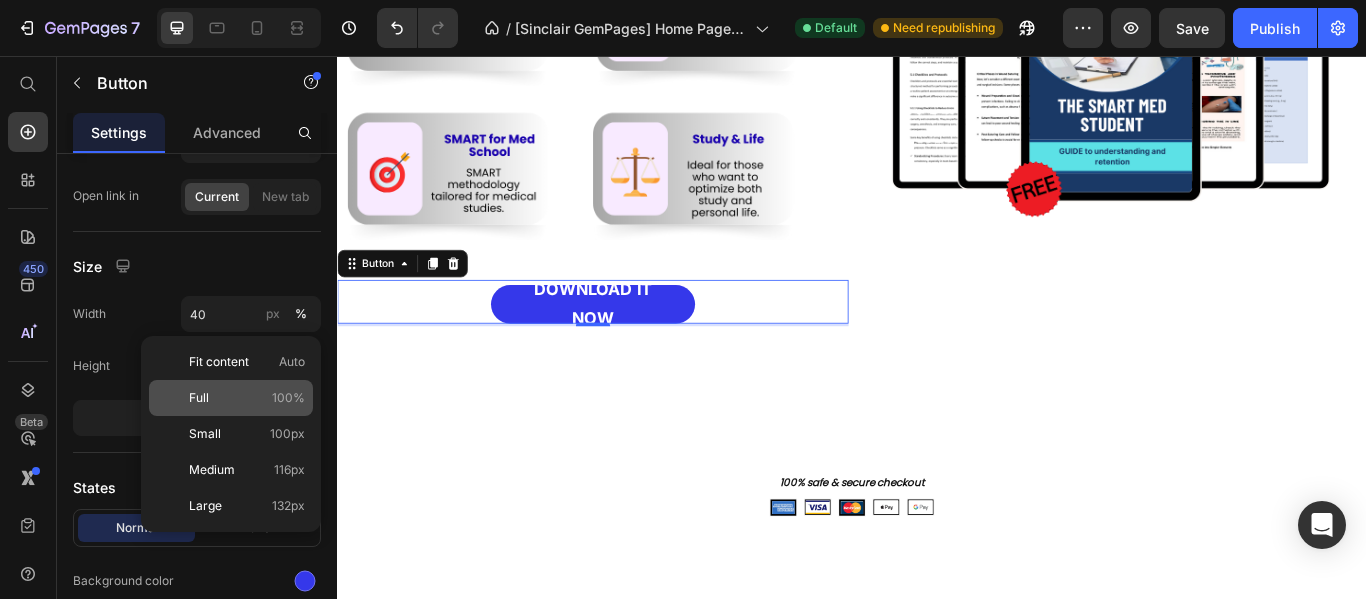 click on "Full 100%" at bounding box center (247, 398) 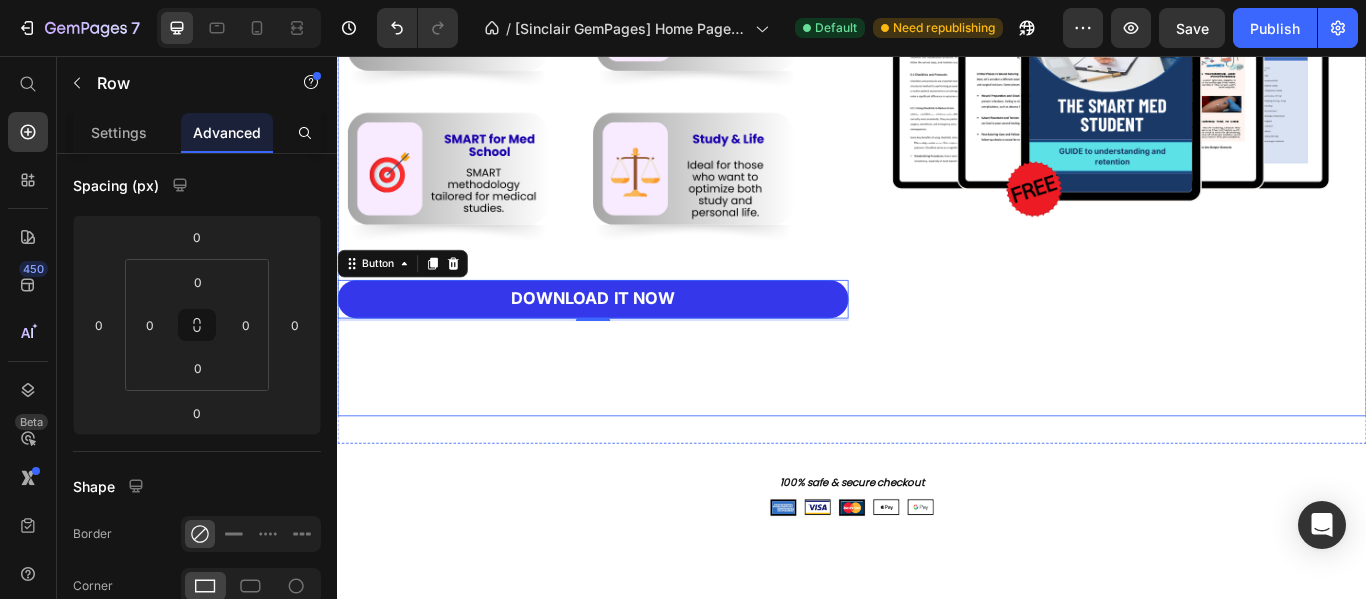 click on "Image download it now Button   3" at bounding box center [635, 98] 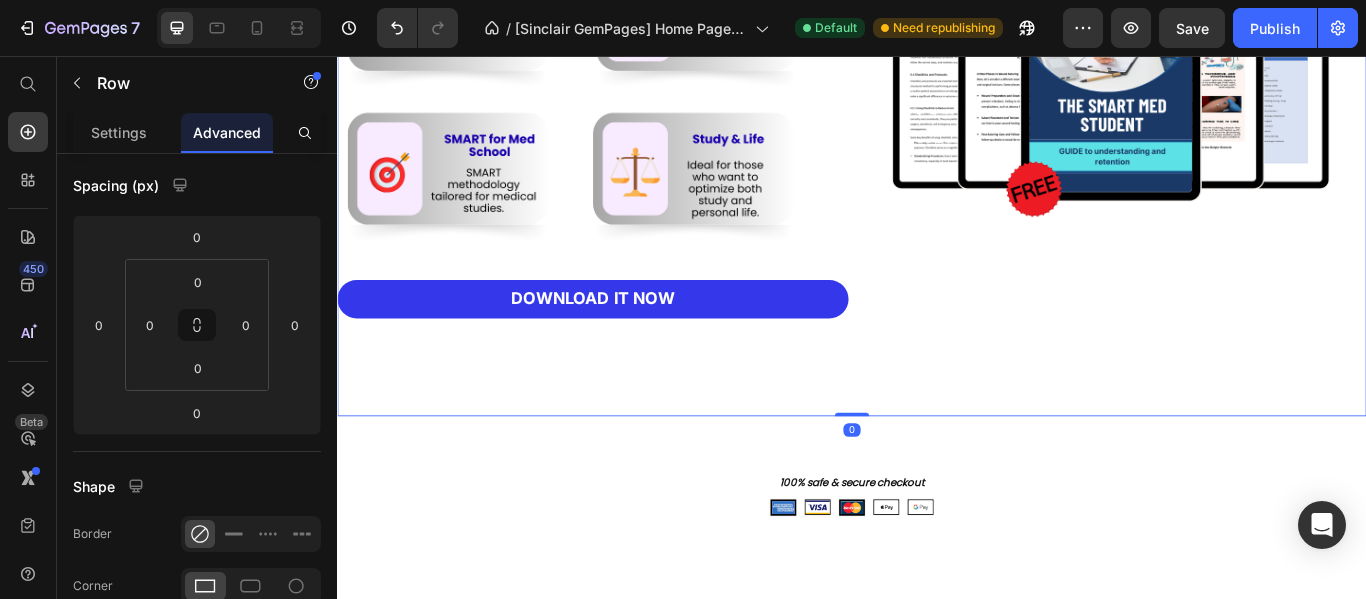 scroll, scrollTop: 0, scrollLeft: 0, axis: both 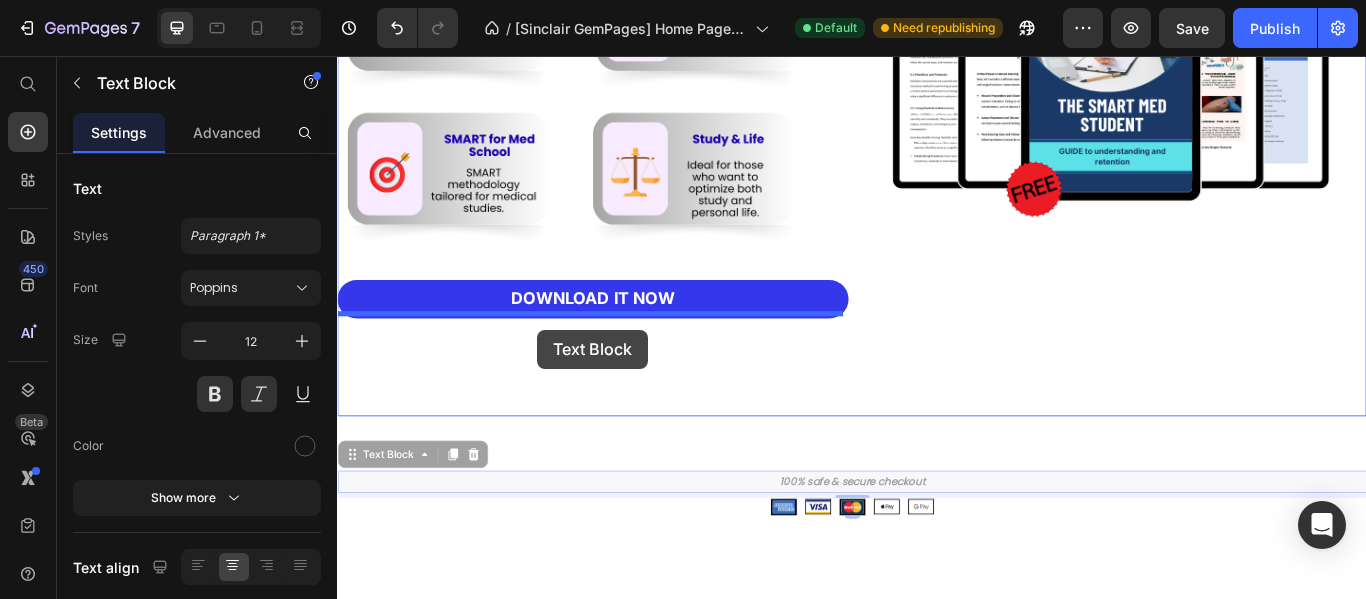 drag, startPoint x: 914, startPoint y: 537, endPoint x: 570, endPoint y: 375, distance: 380.23676 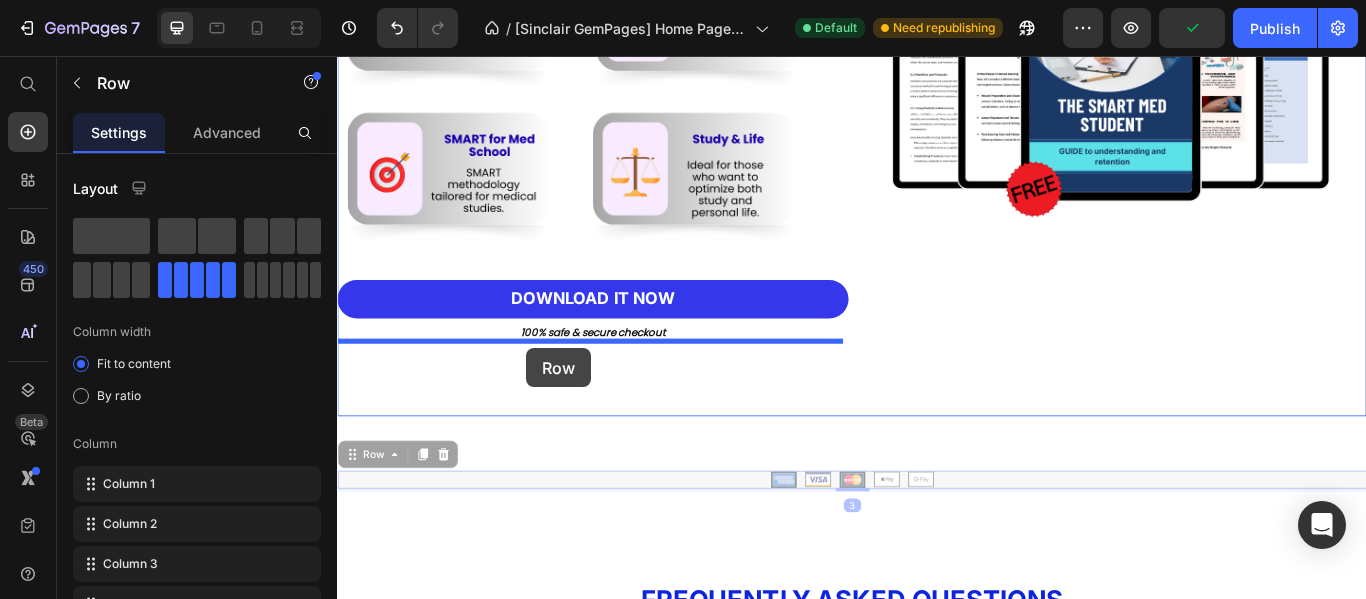 drag, startPoint x: 773, startPoint y: 535, endPoint x: 557, endPoint y: 397, distance: 256.3201 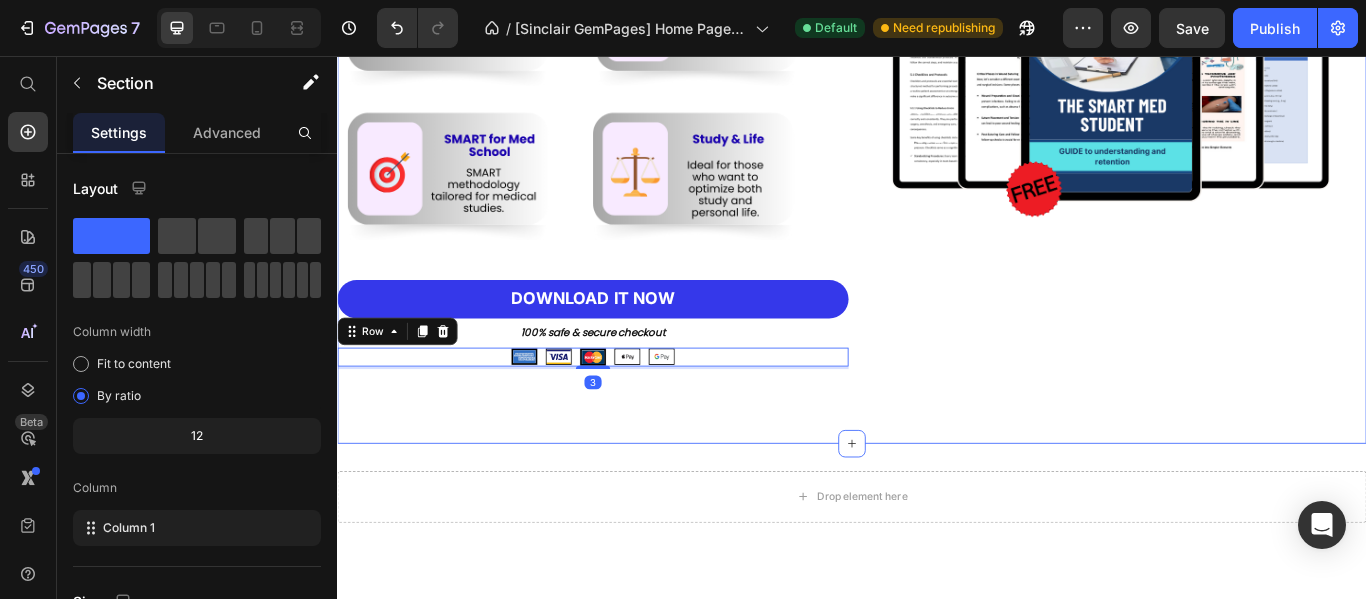 click on "Image download it now Button 100% safe & secure checkout Text Block Image Image Image Image Image Row   3 Image Row Section 9" at bounding box center [937, 98] 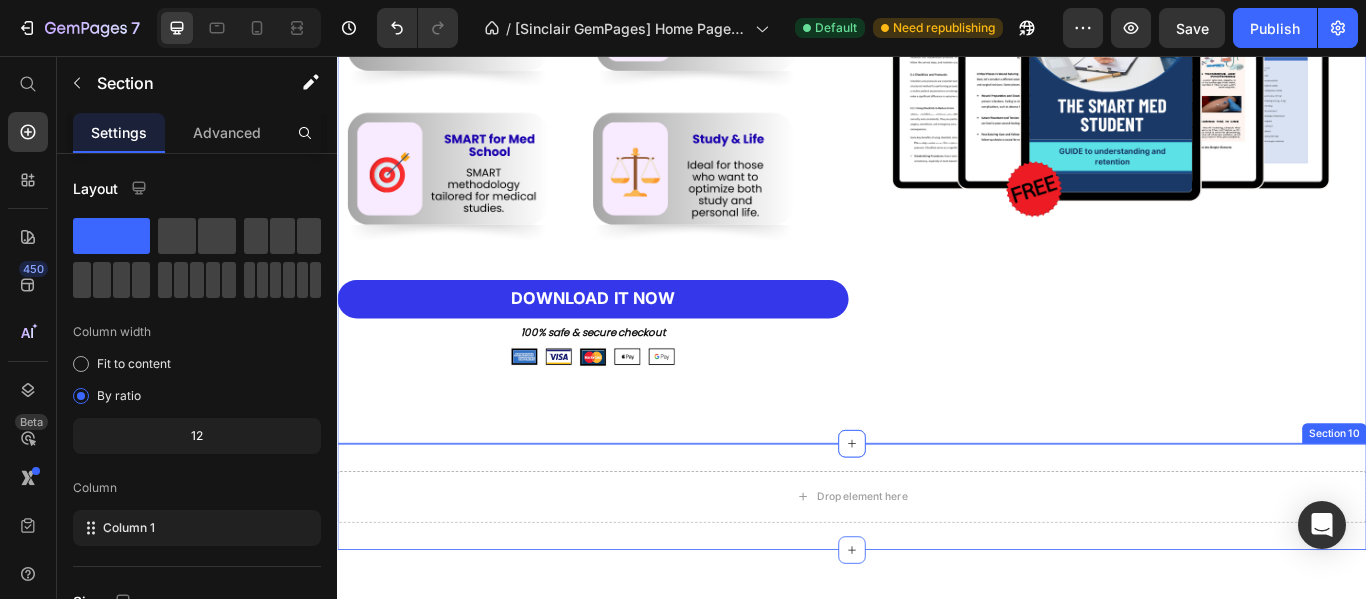 click on "Drop element here Section 10" at bounding box center [937, 570] 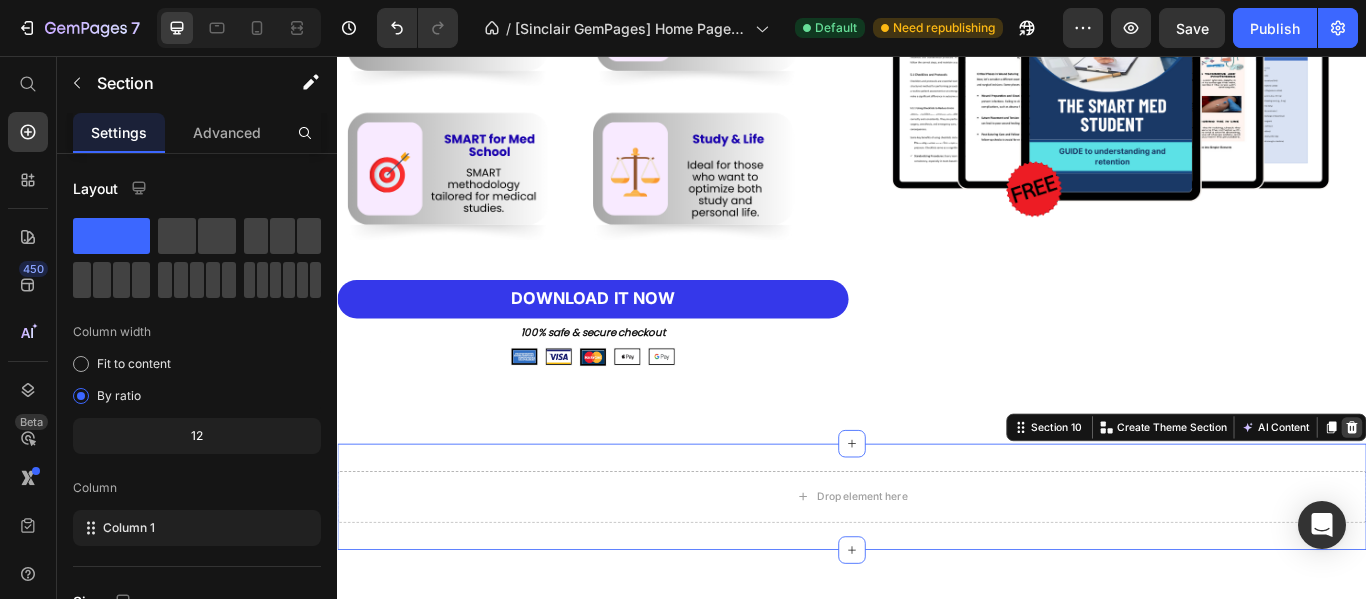 click 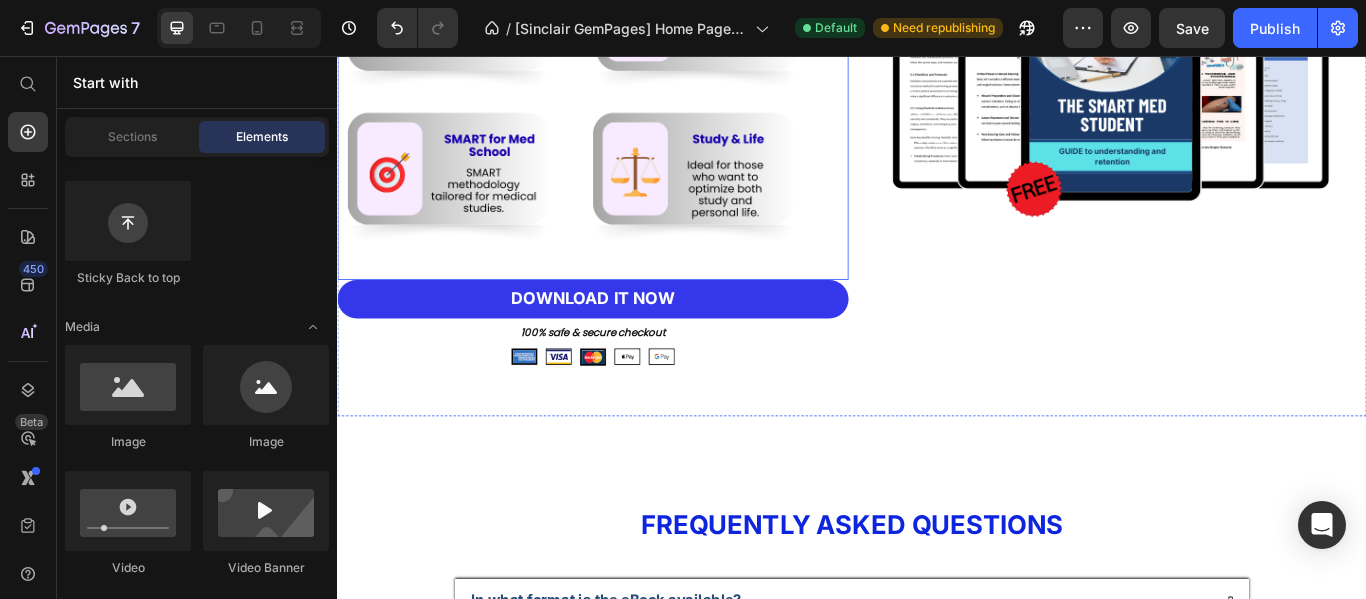 click at bounding box center [635, 19] 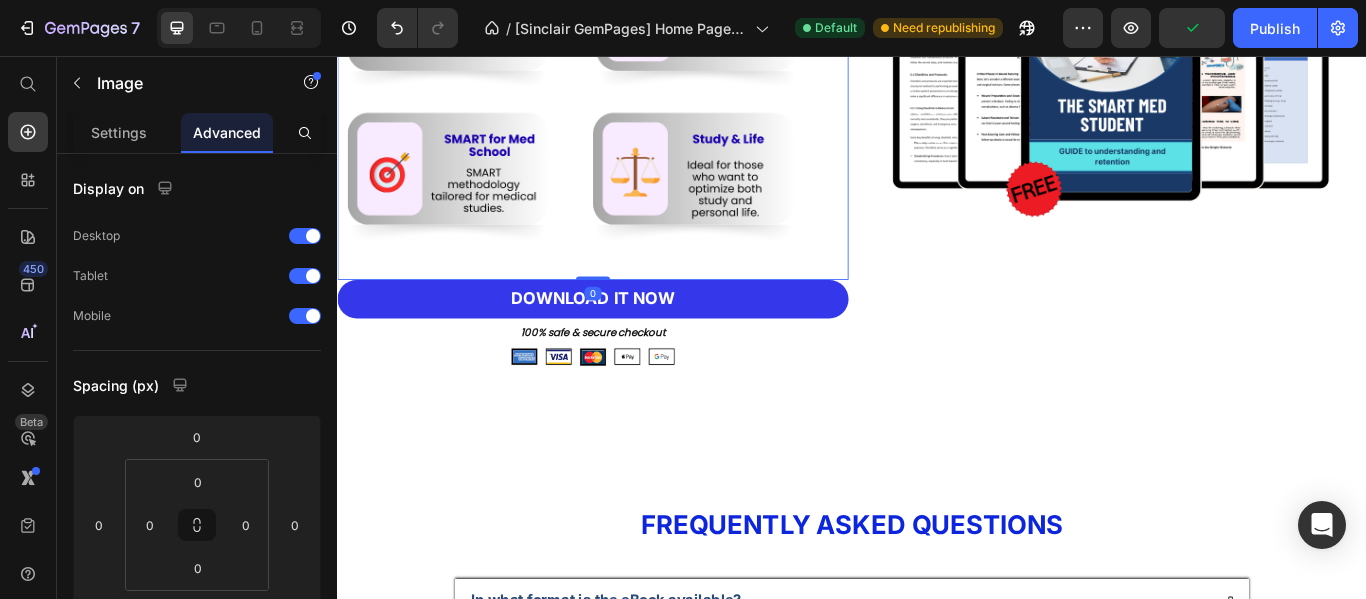 click at bounding box center [635, 19] 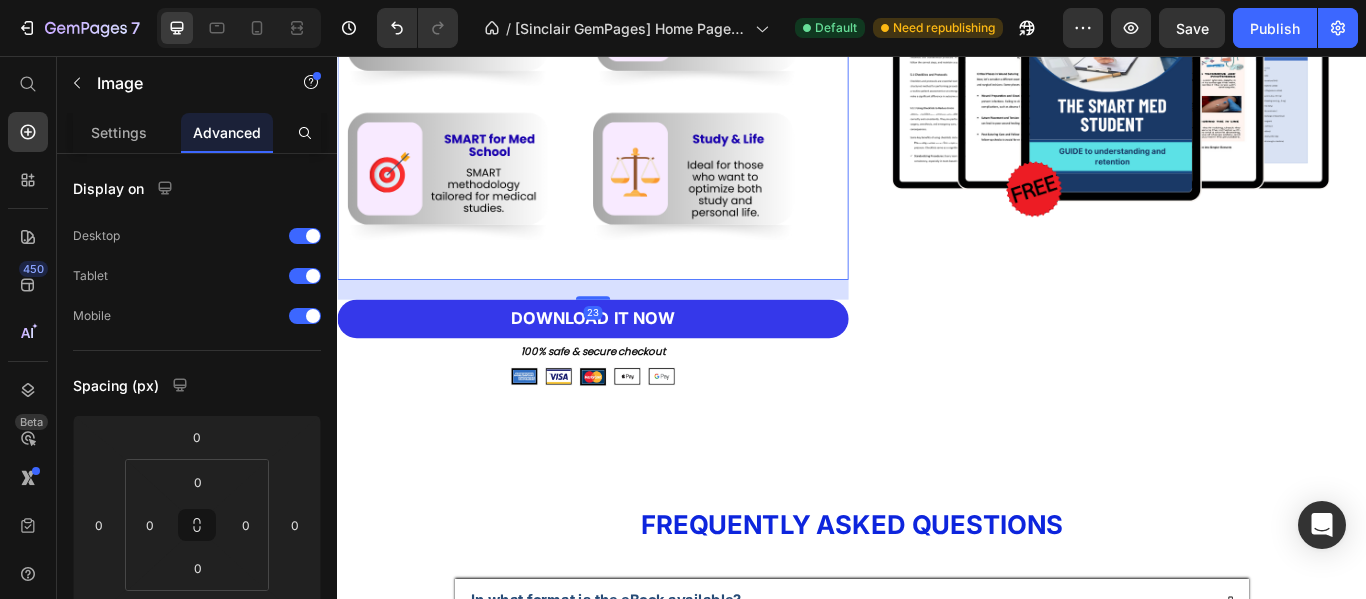 drag, startPoint x: 634, startPoint y: 304, endPoint x: 670, endPoint y: 327, distance: 42.72002 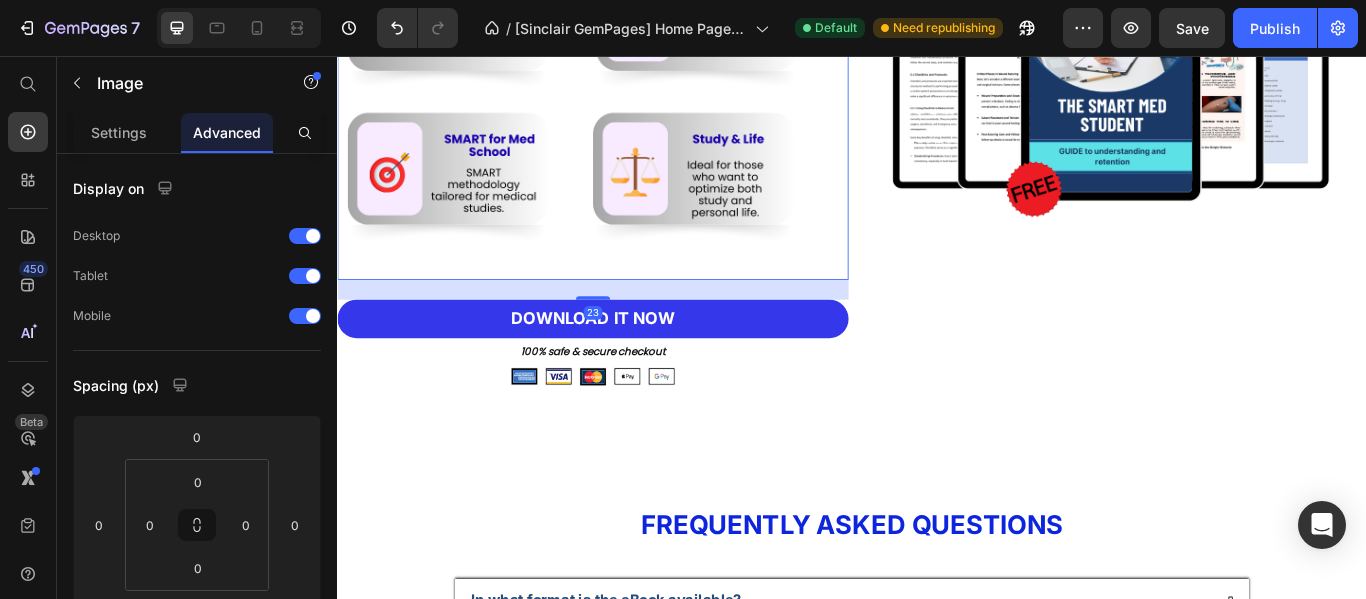 click on "23" at bounding box center [635, 317] 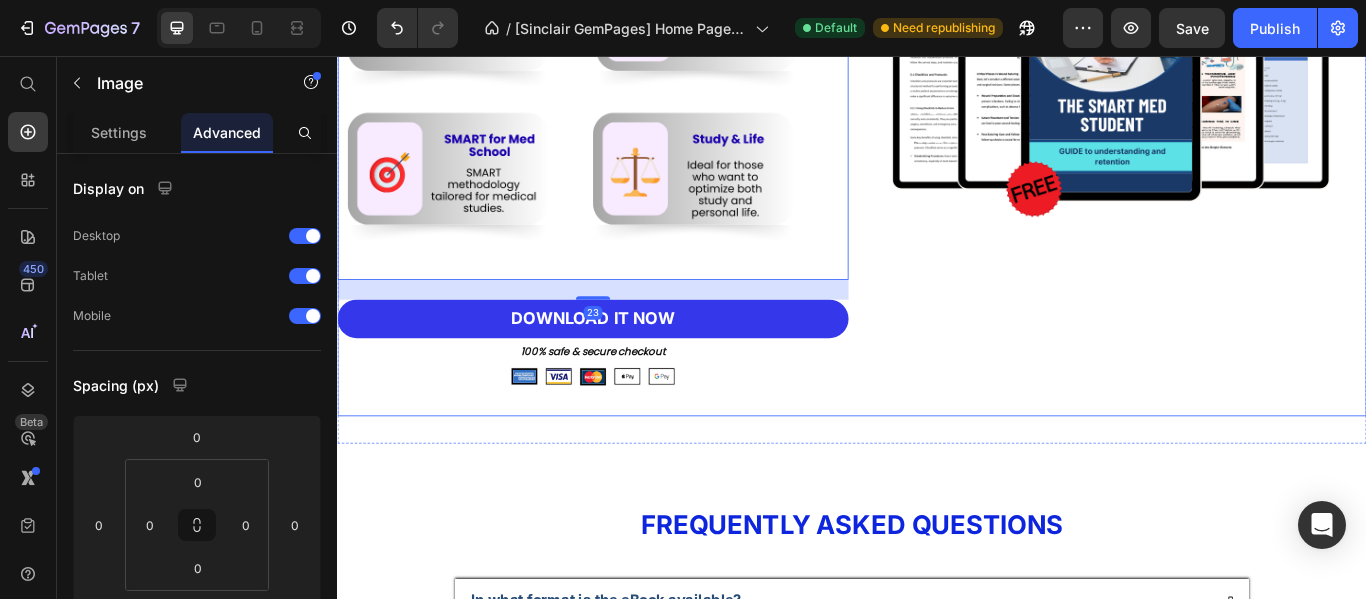 click on "Image   23 download it now Button 100% safe & secure checkout Text Block Image Image Image Image Image Row" at bounding box center [635, 98] 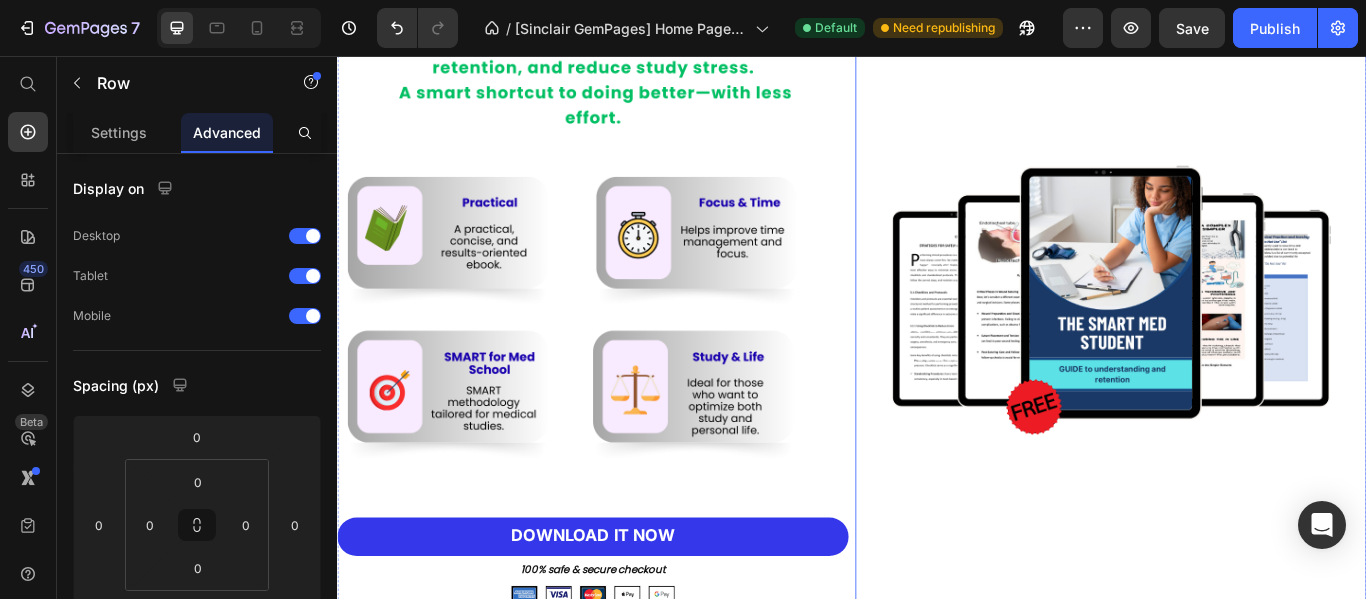 scroll, scrollTop: 5985, scrollLeft: 0, axis: vertical 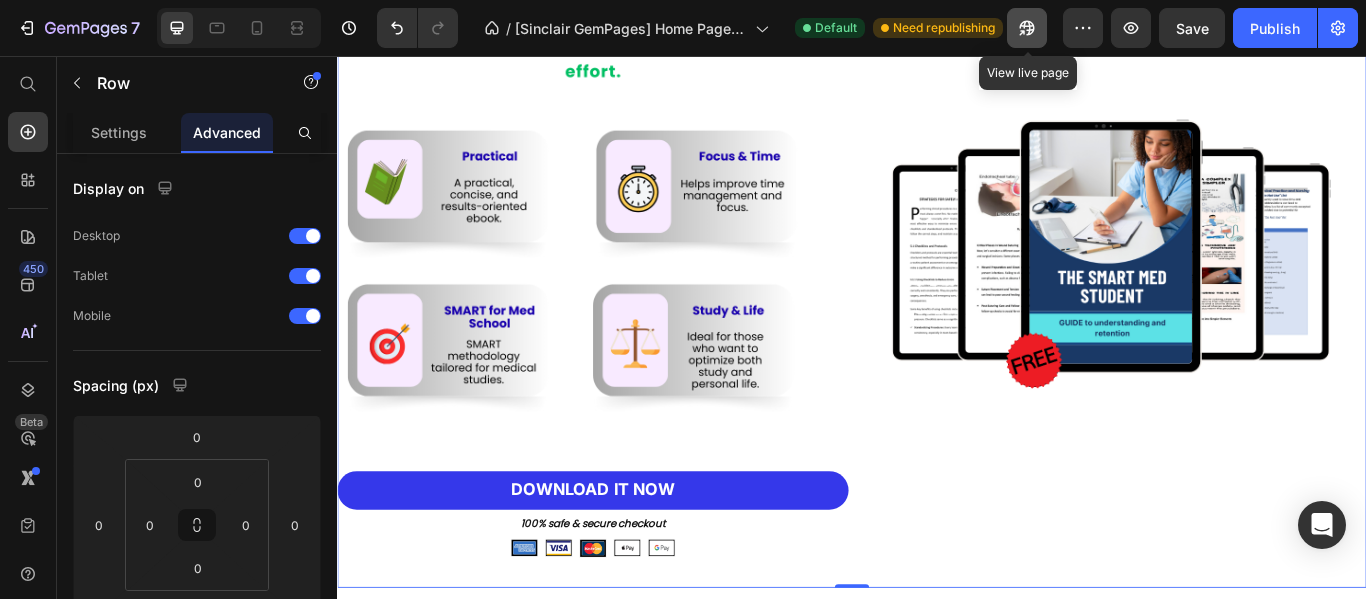 click 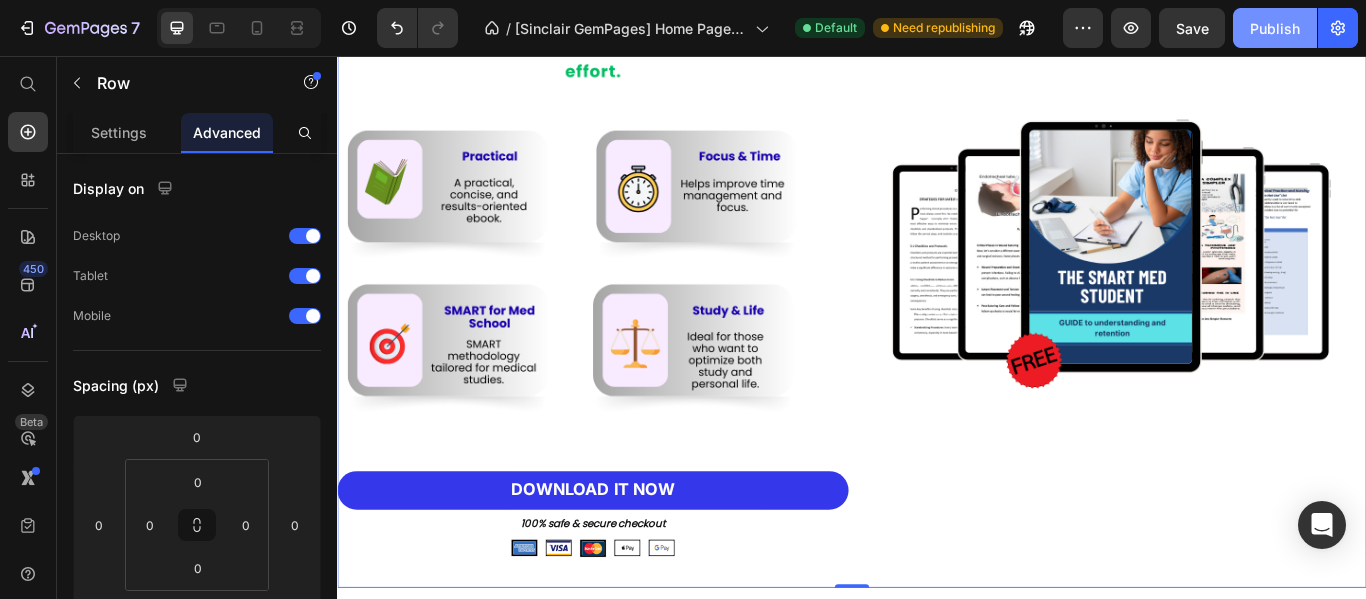 click on "Publish" 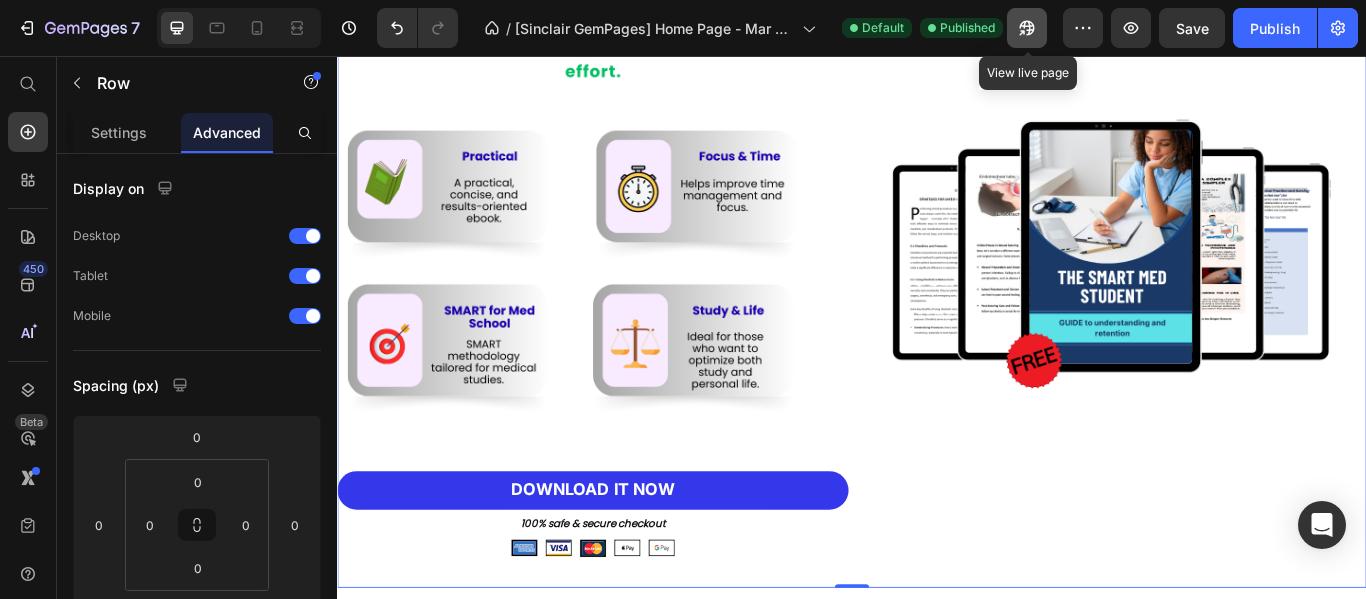 click 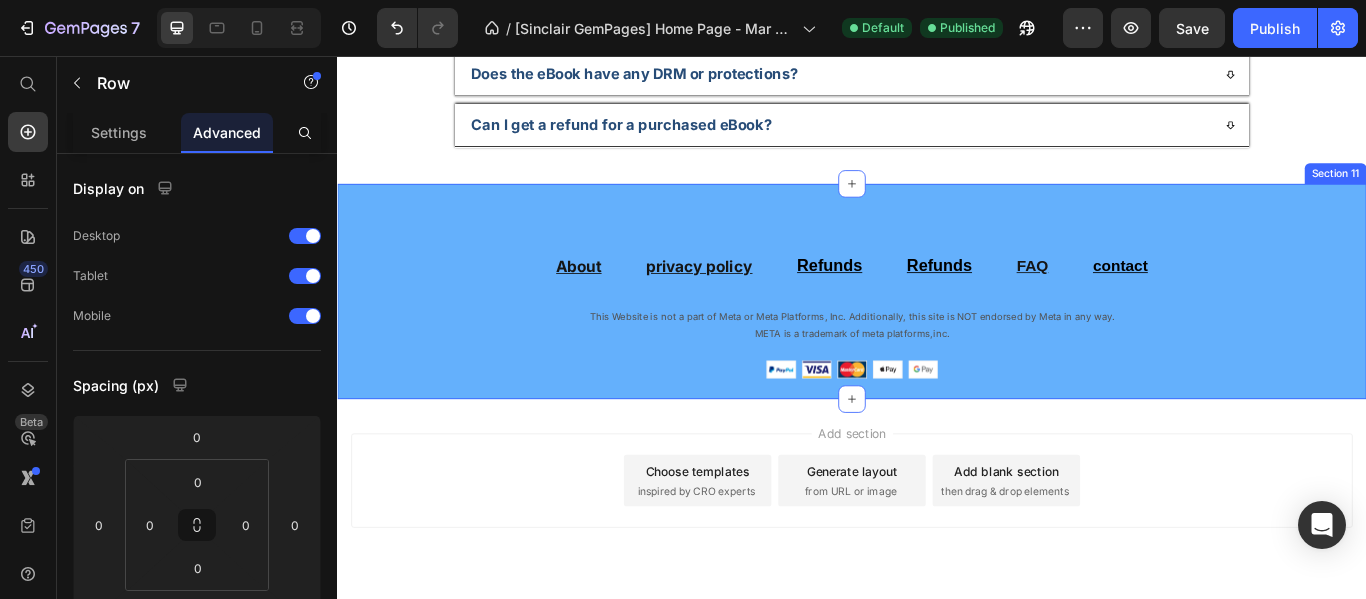 scroll, scrollTop: 7080, scrollLeft: 0, axis: vertical 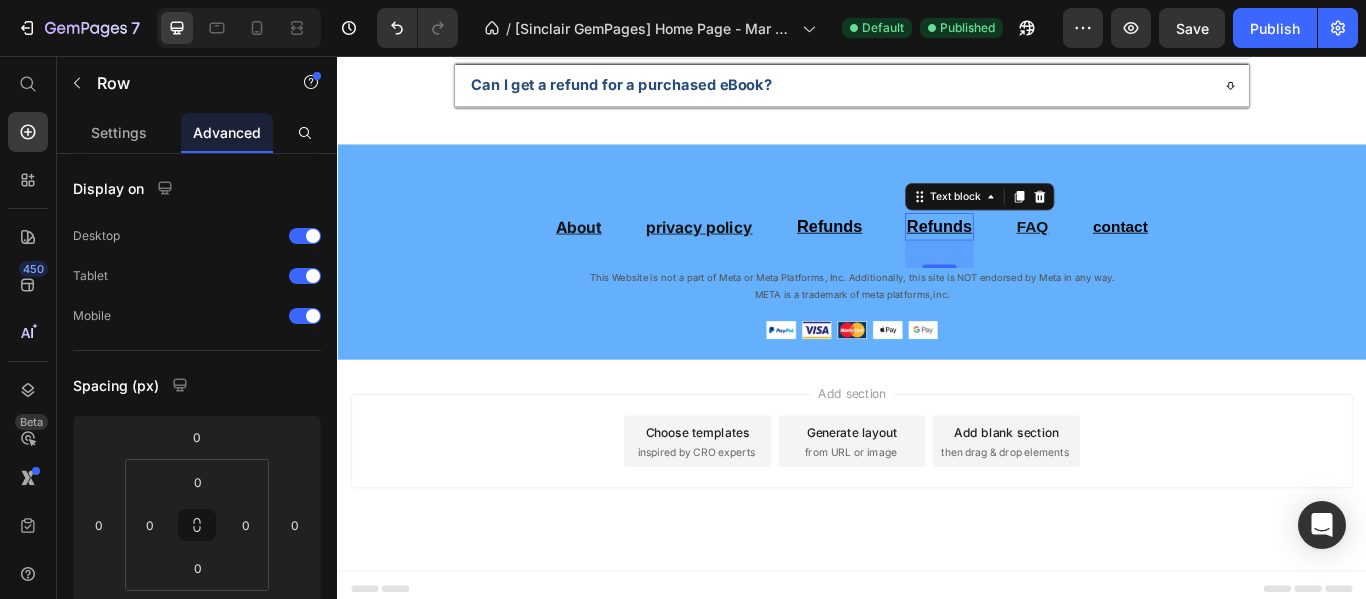 click on "Refunds" at bounding box center (1039, 254) 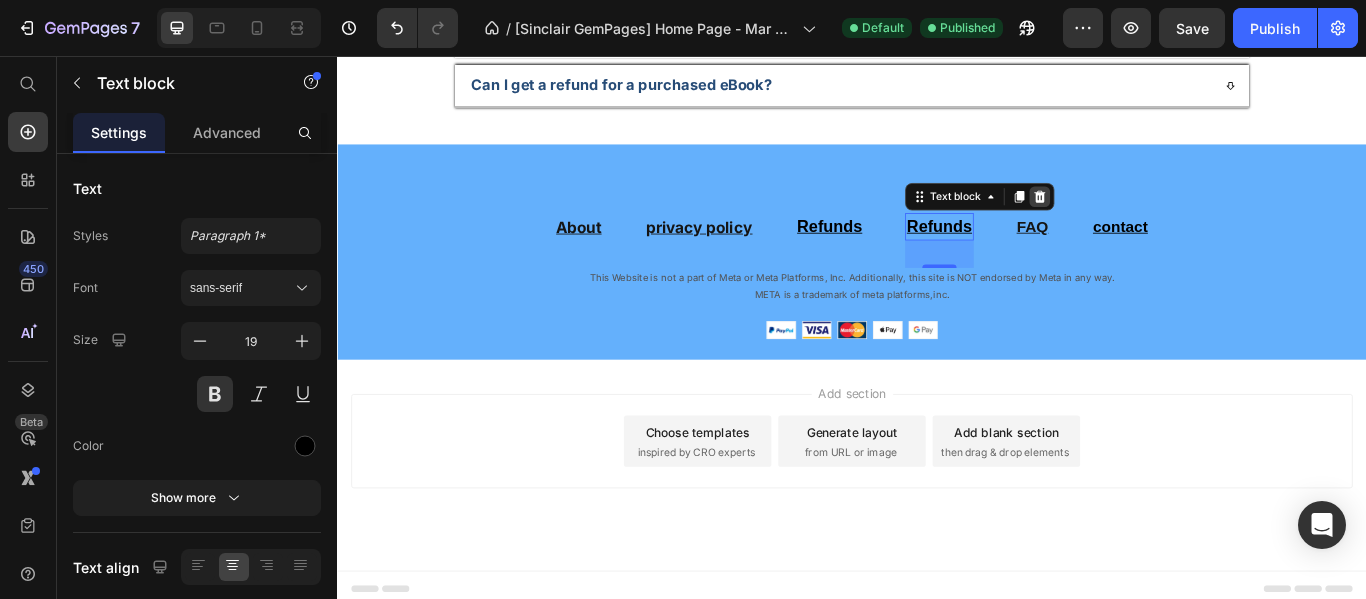 click 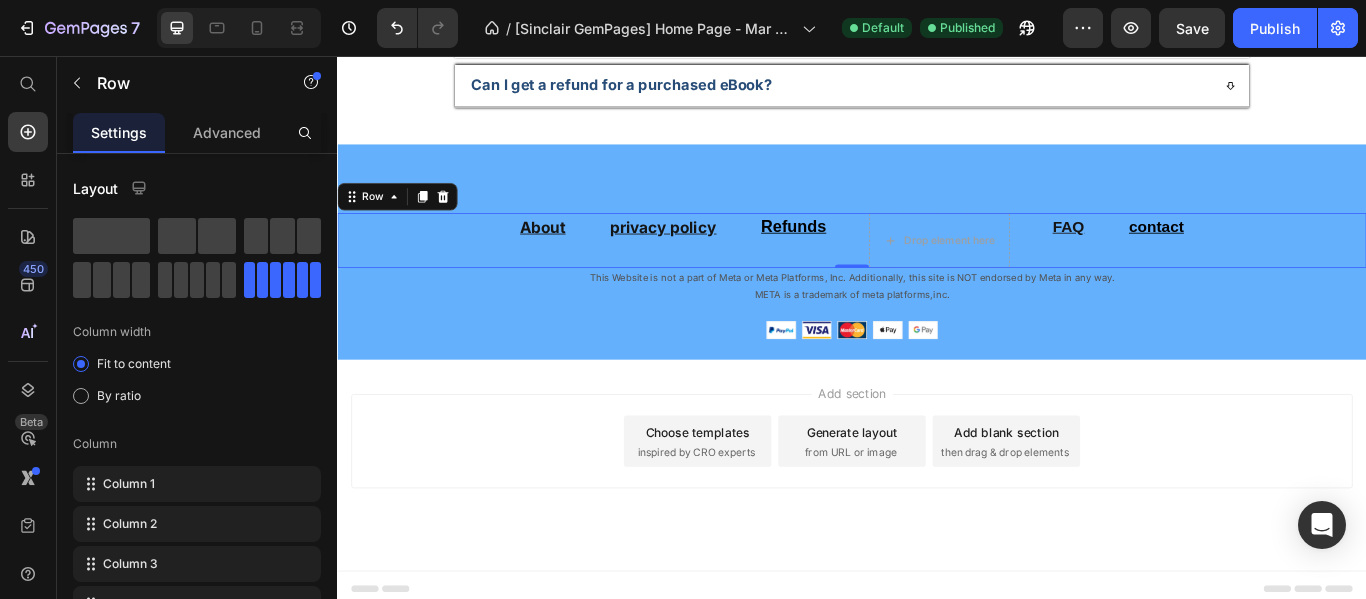 click on "About Text block privacy policy Text block Refunds Text block
Drop element here FAQ Text block contact Text block Row   0" at bounding box center [937, 271] 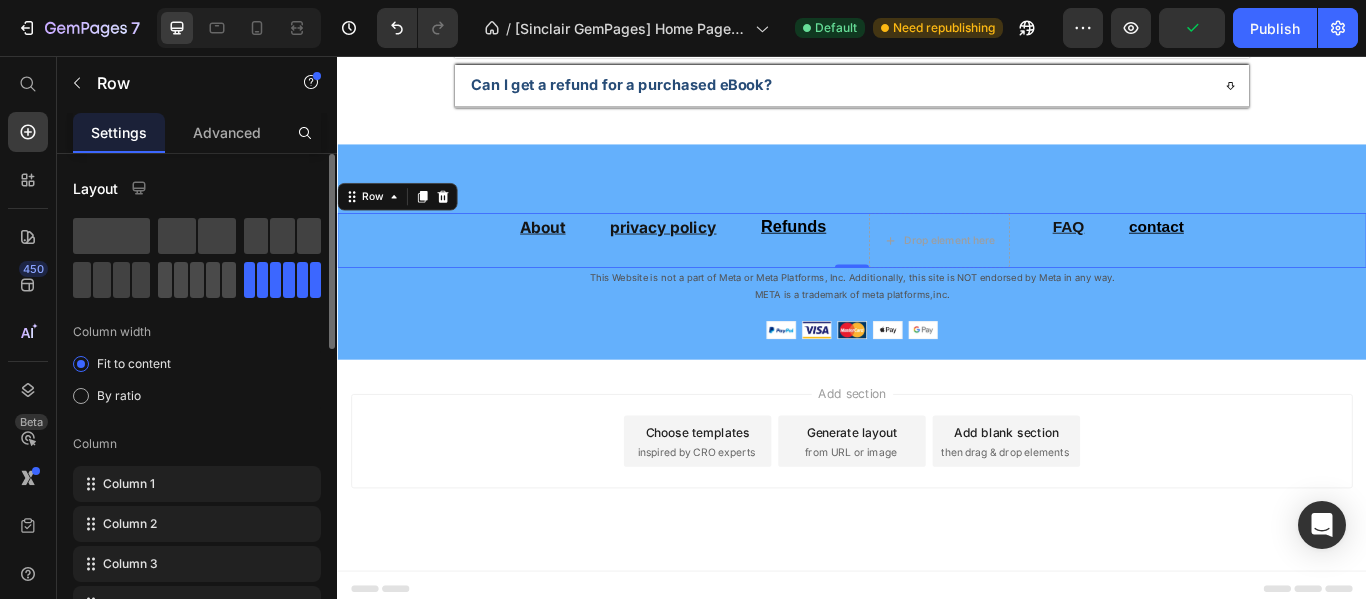click 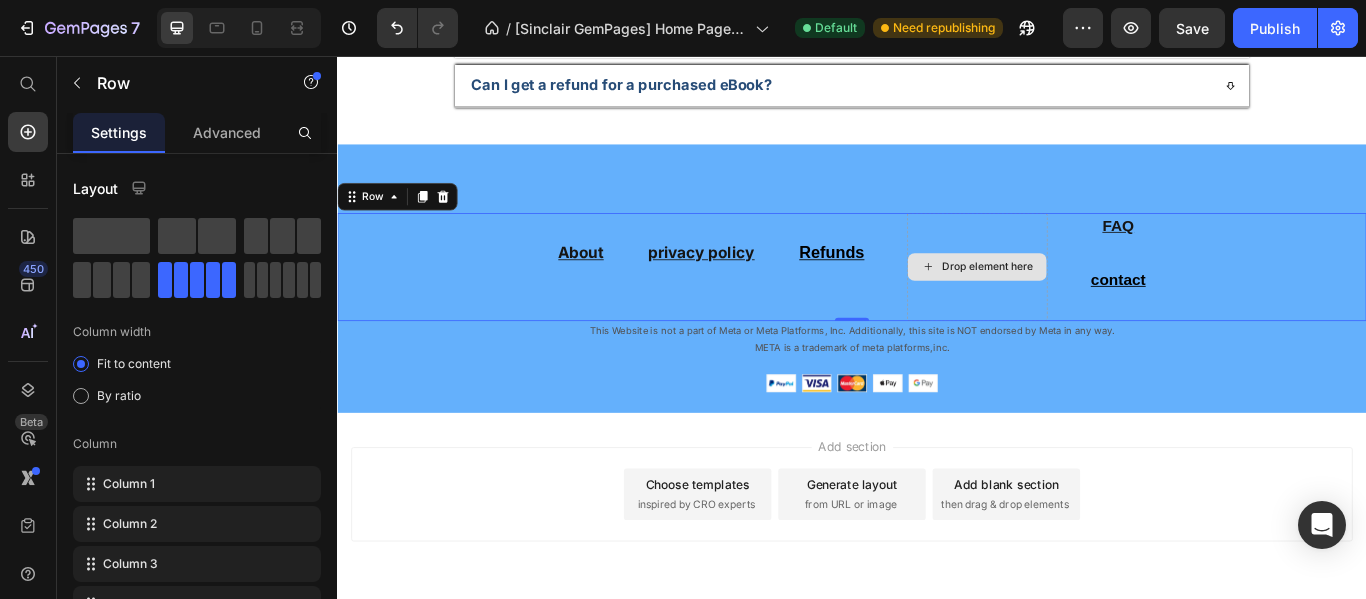 click on "Drop element here" at bounding box center (1083, 302) 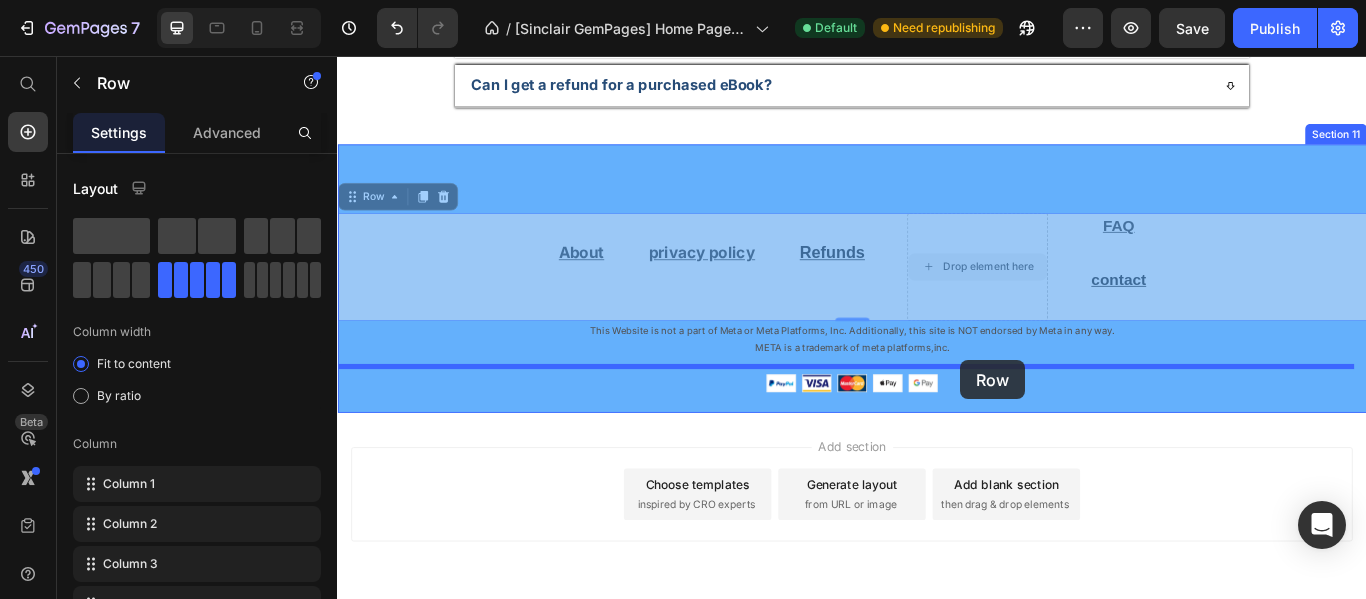 drag, startPoint x: 1050, startPoint y: 309, endPoint x: 1065, endPoint y: 411, distance: 103.09704 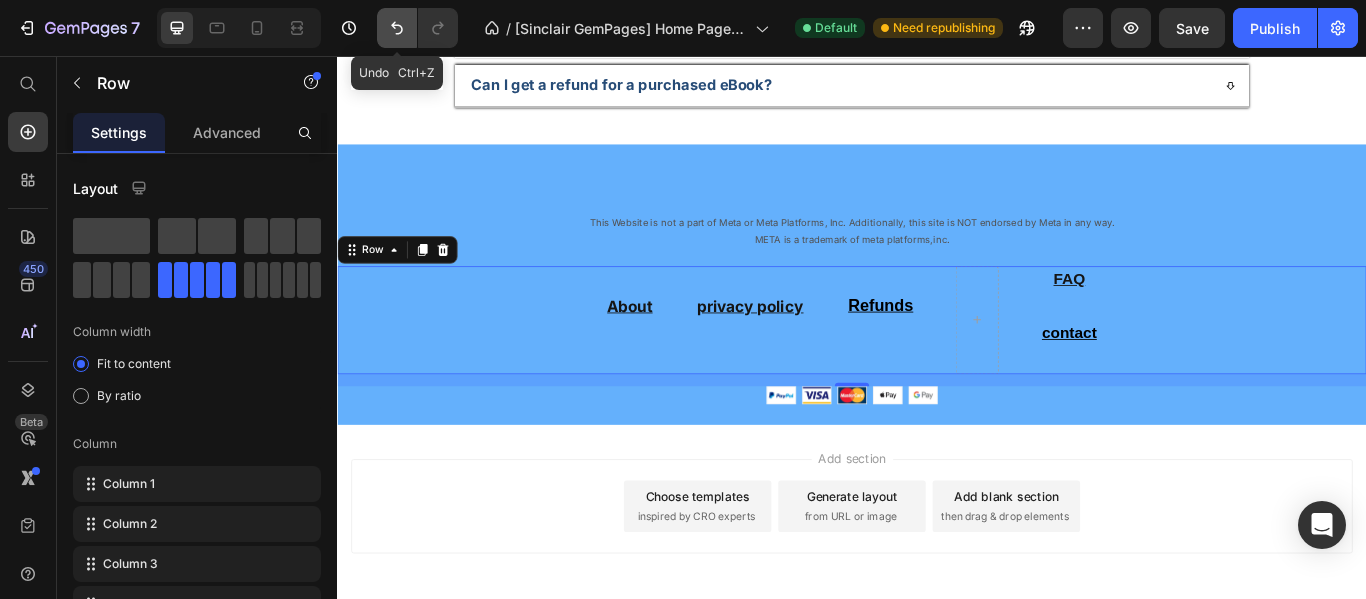 click 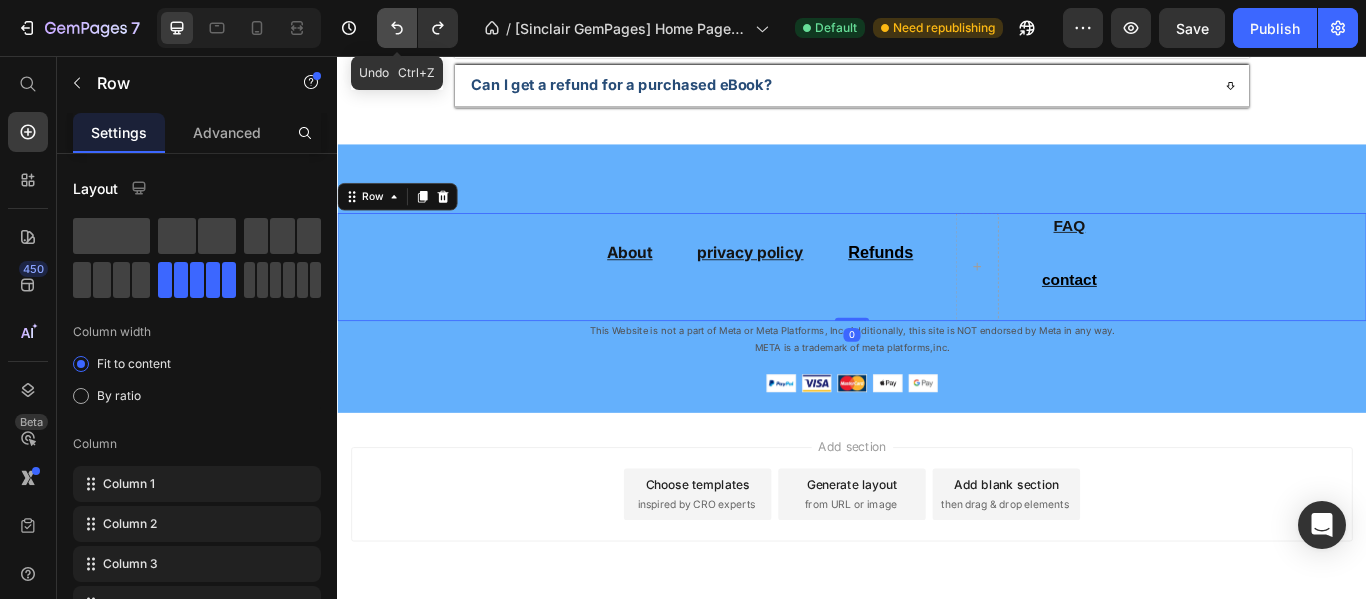 click 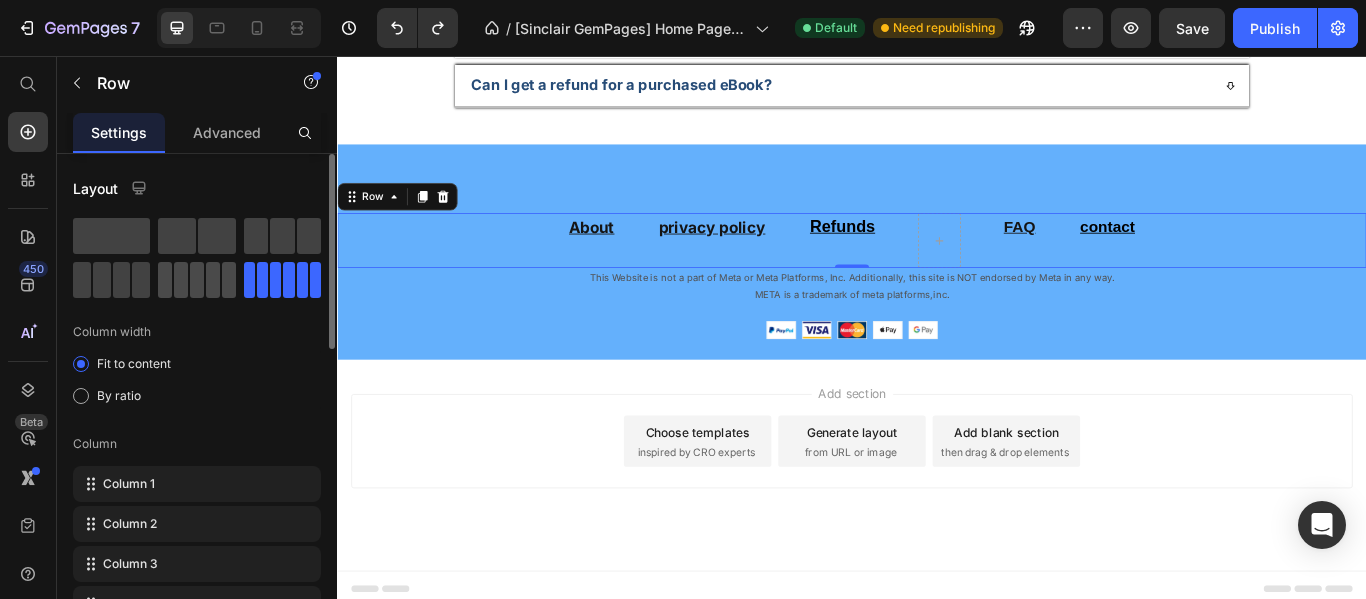 click 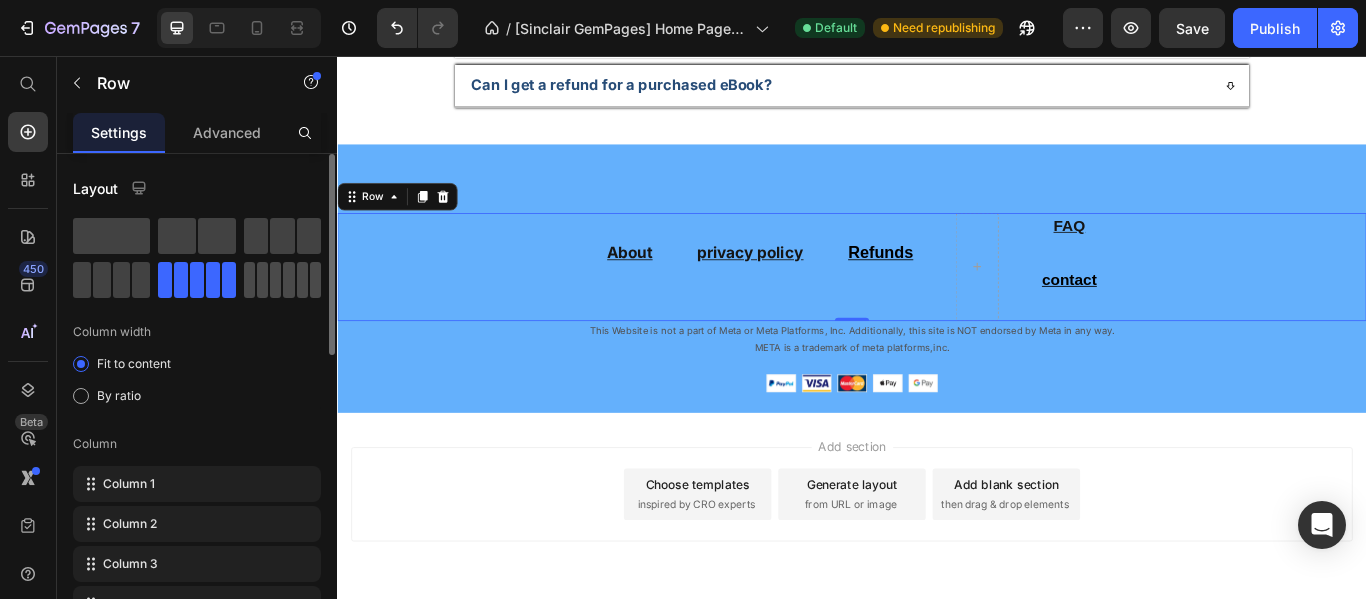 click 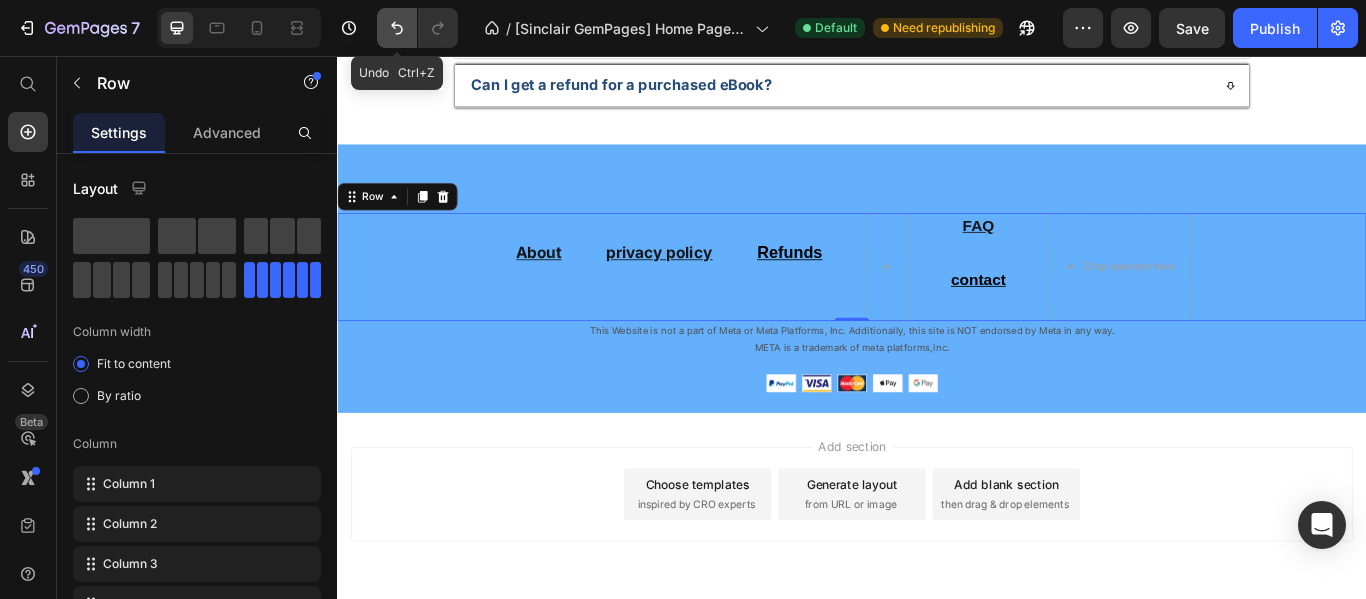 click 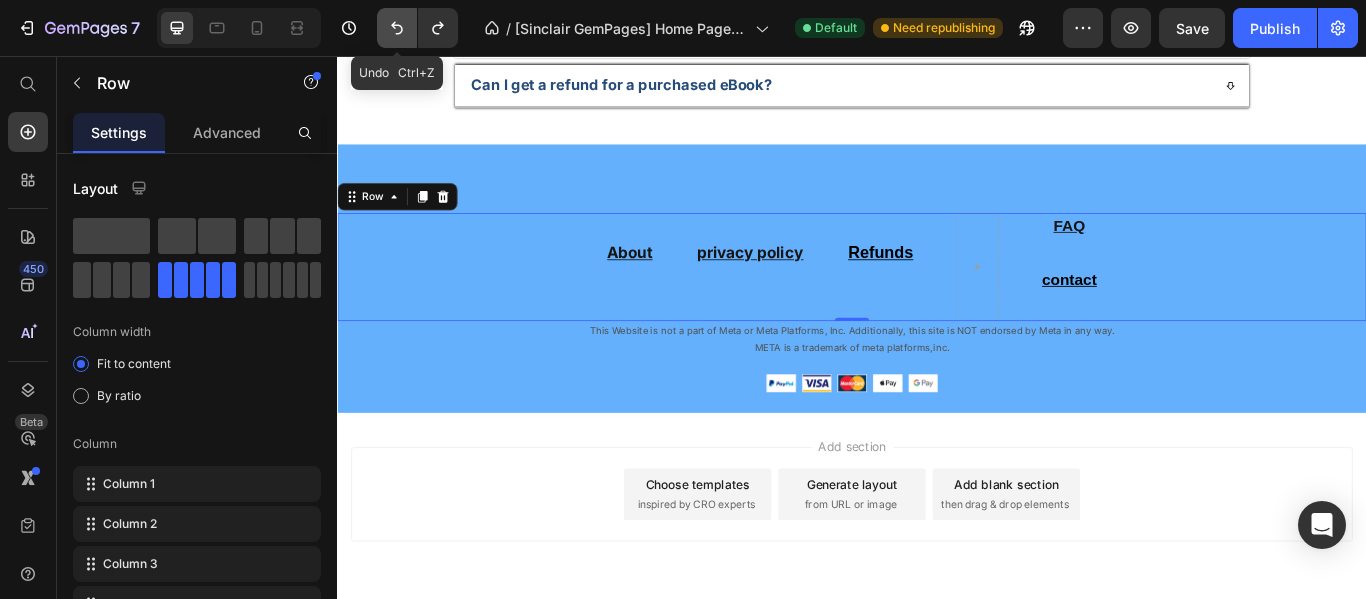 click 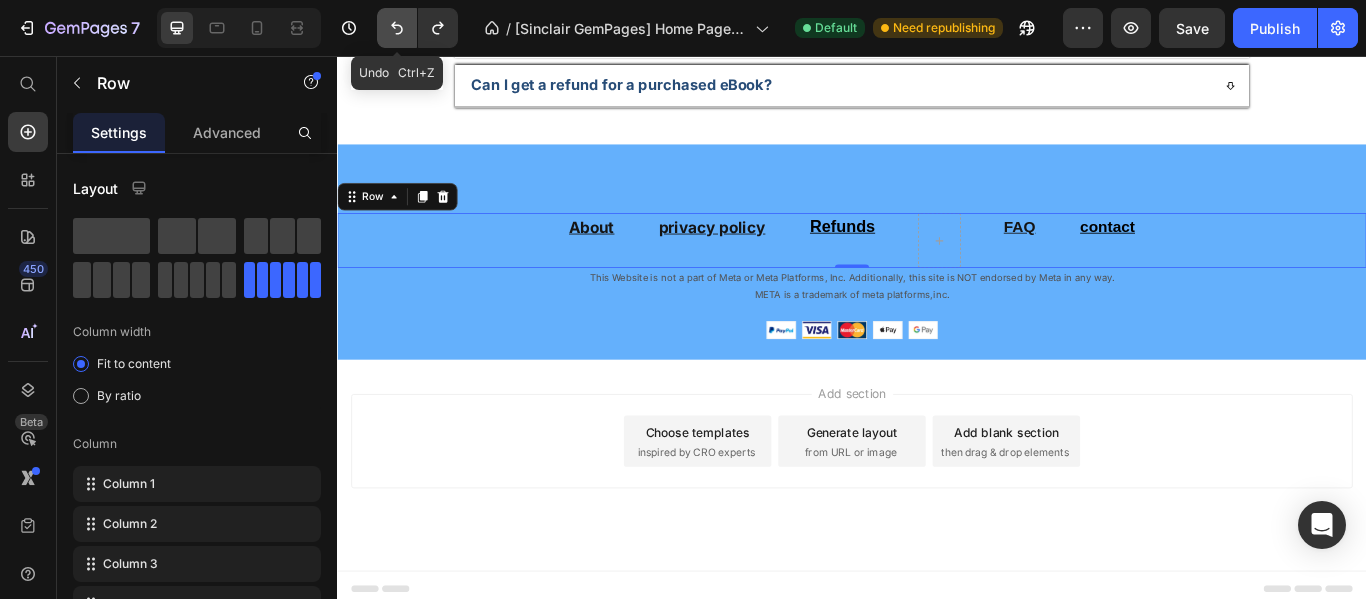 click 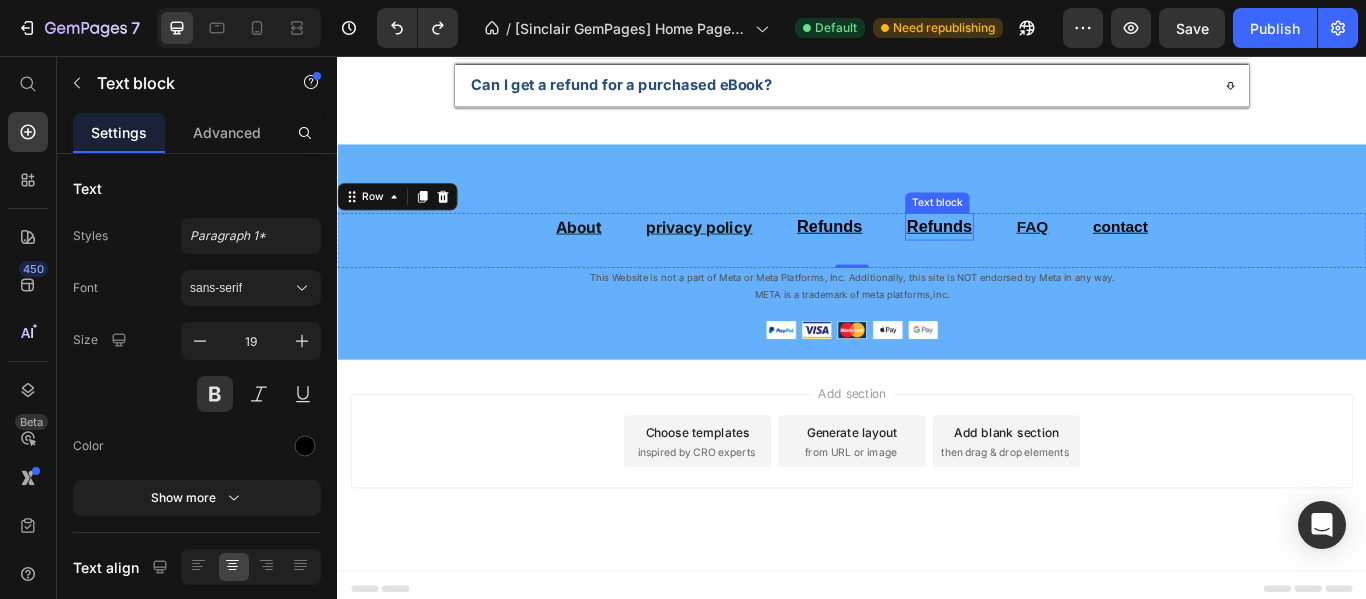 click on "Refunds" at bounding box center [1039, 254] 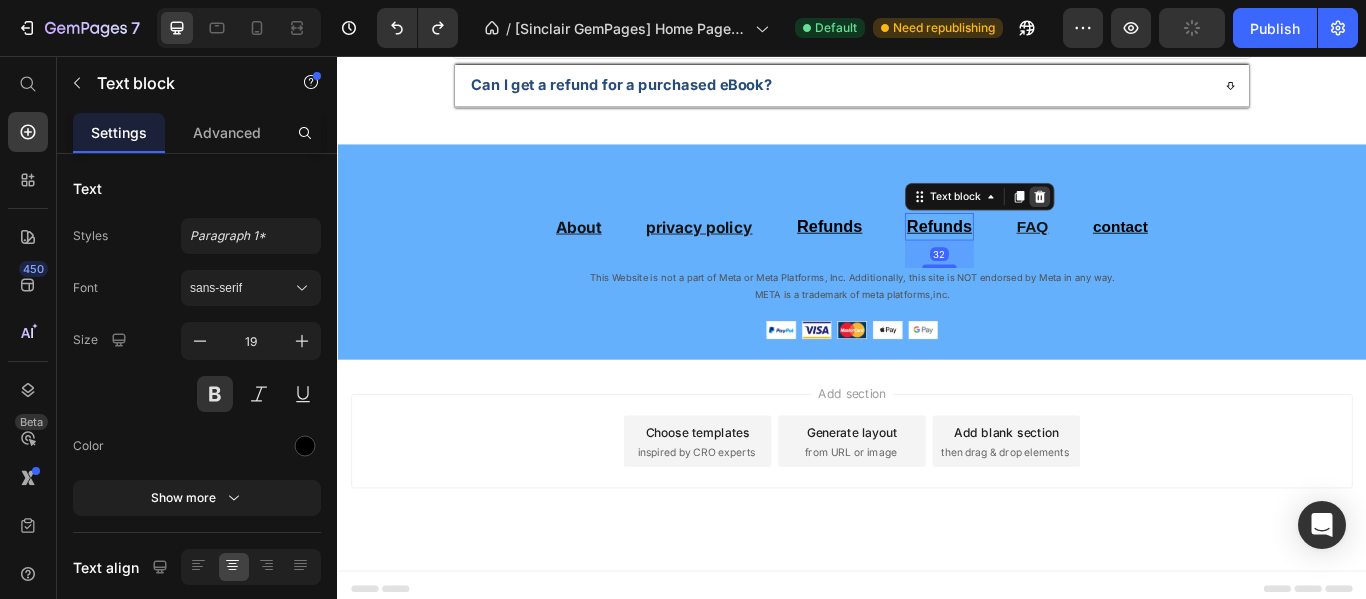 click 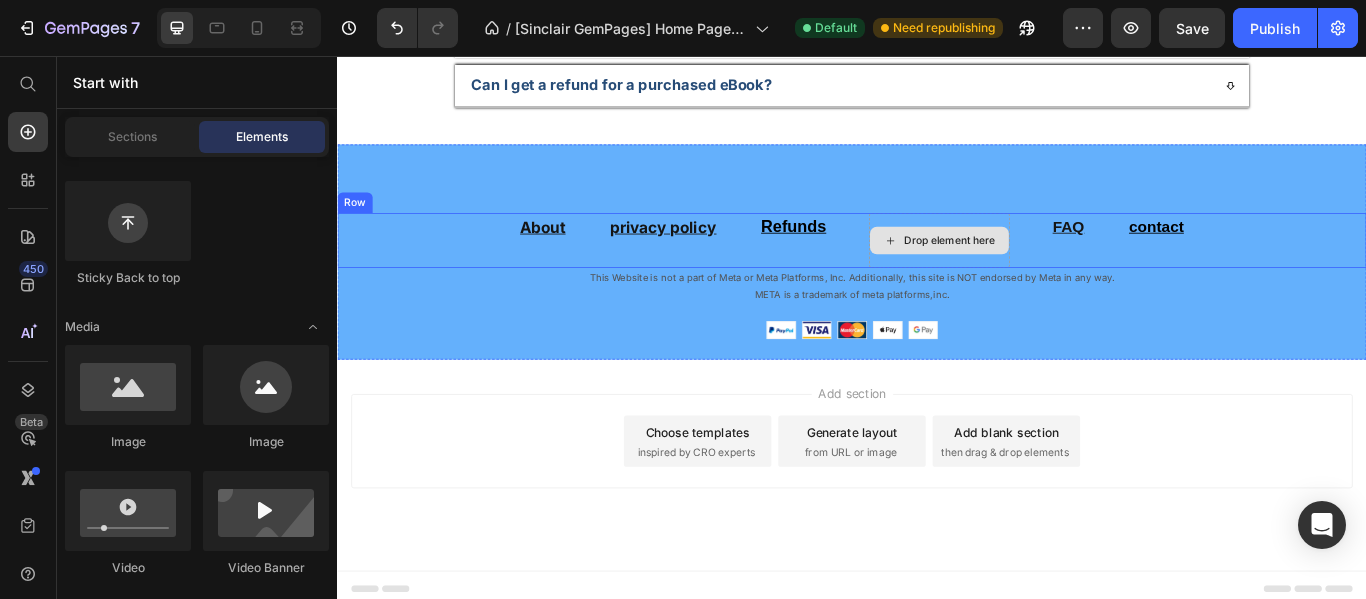 click 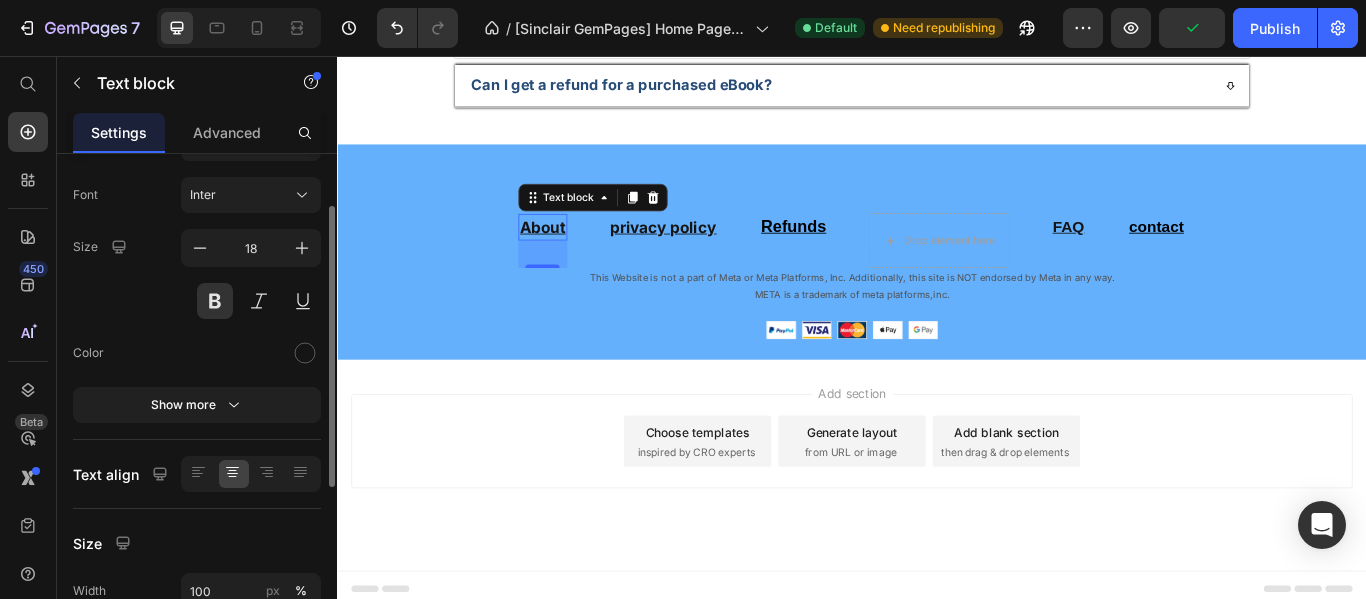 scroll, scrollTop: 0, scrollLeft: 0, axis: both 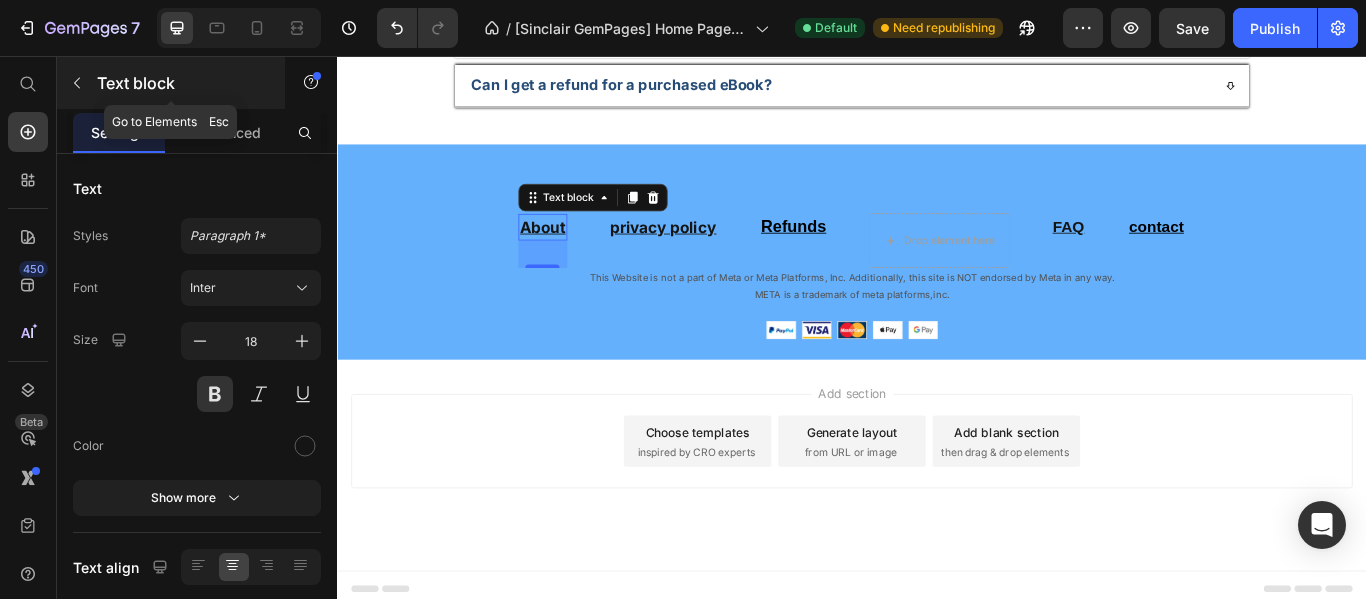 click 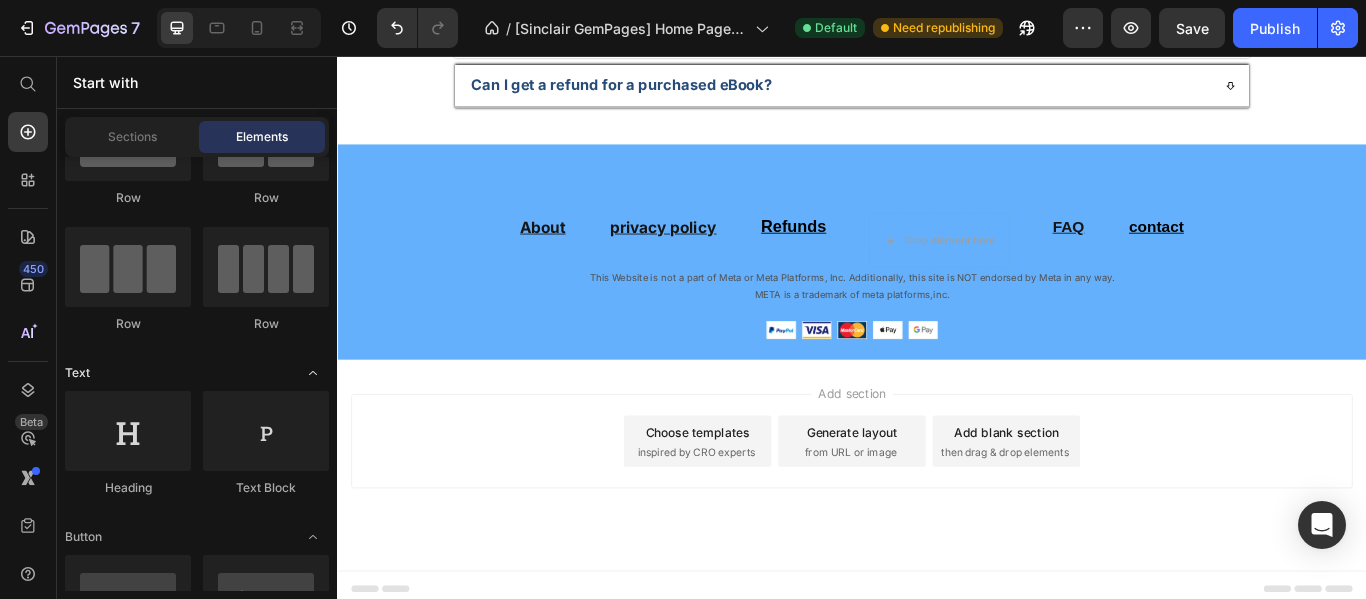 scroll, scrollTop: 0, scrollLeft: 0, axis: both 